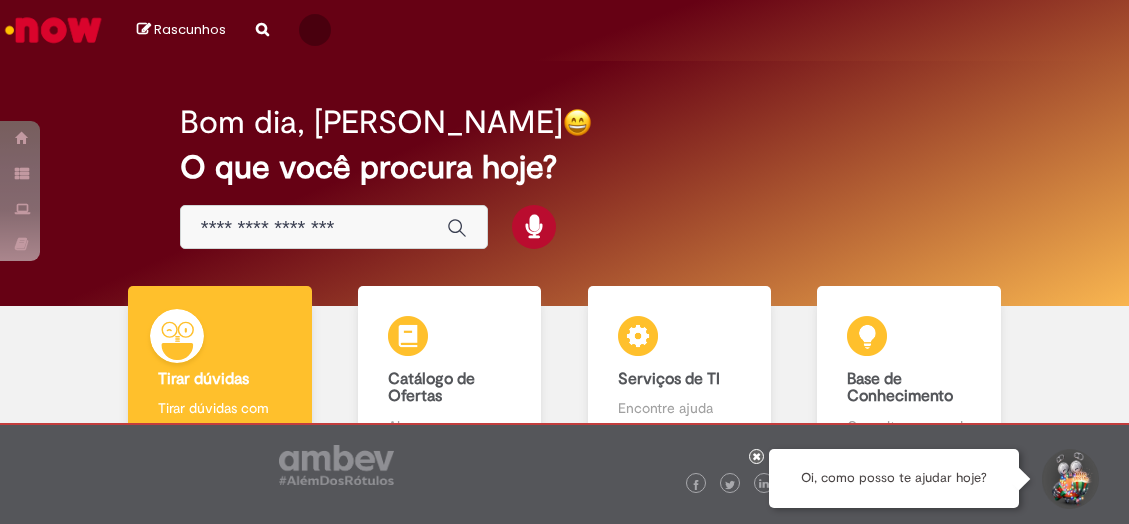 scroll, scrollTop: 0, scrollLeft: 0, axis: both 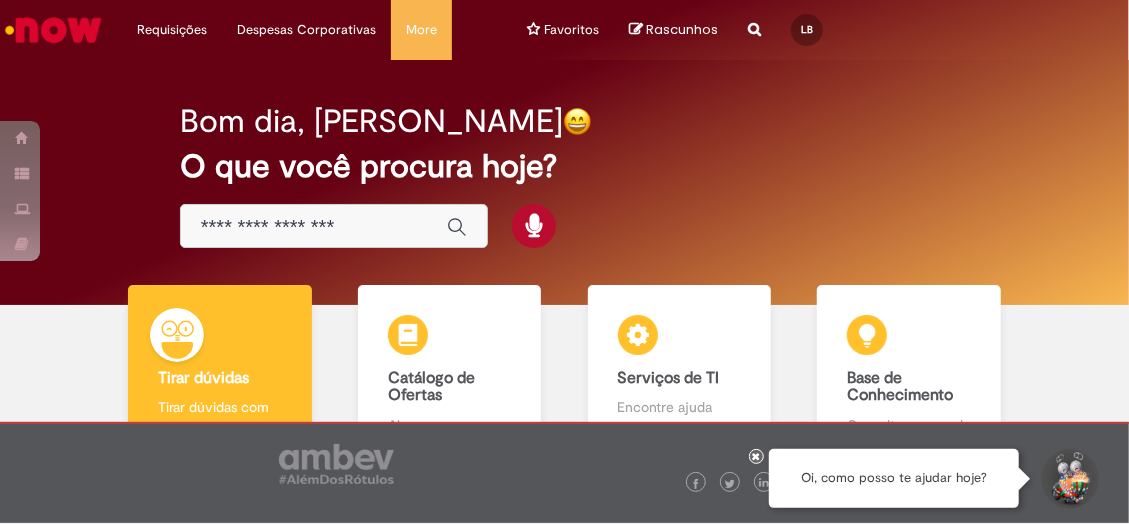 click at bounding box center (754, 18) 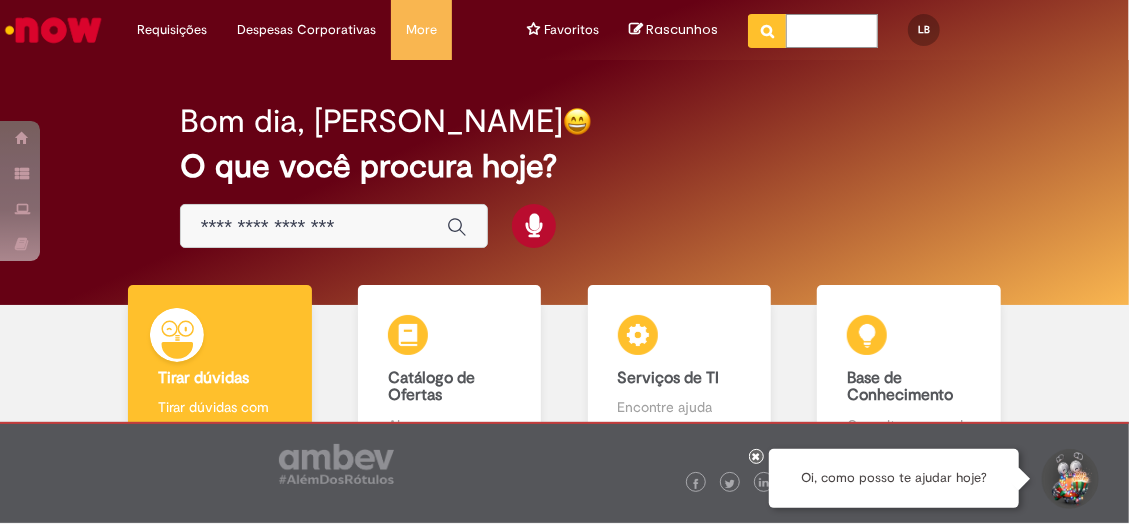 click at bounding box center [832, 31] 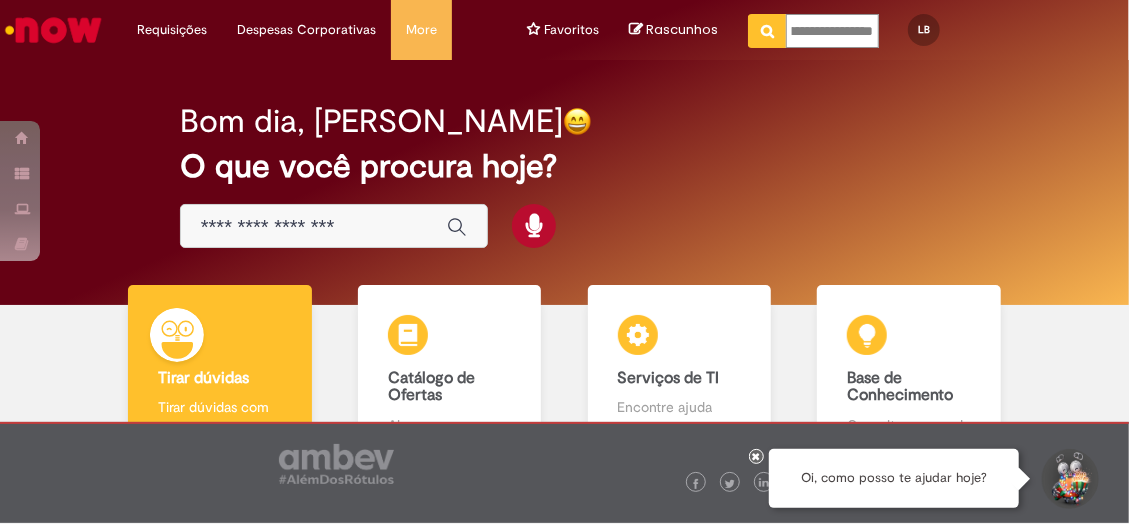 type on "**********" 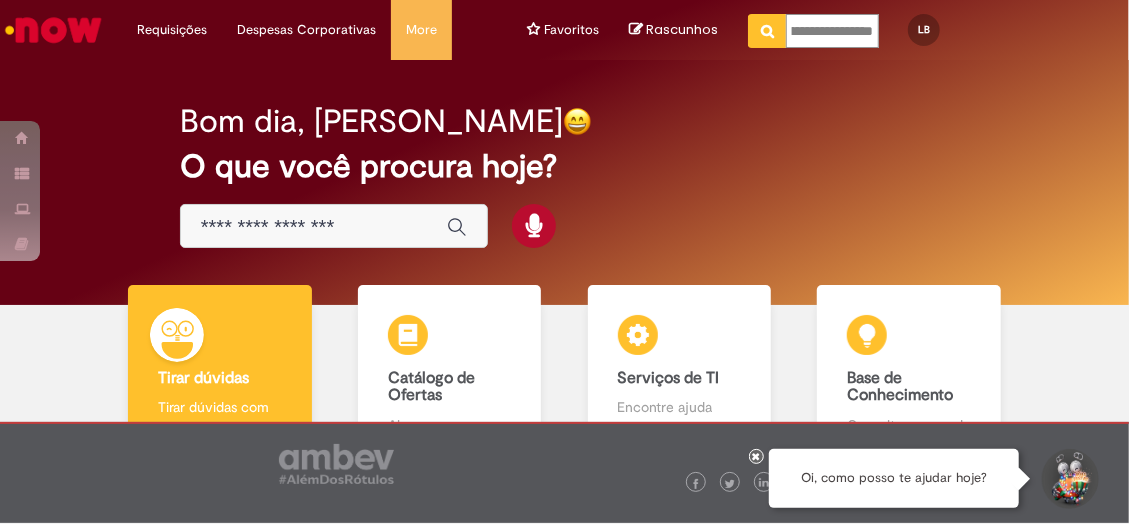 scroll, scrollTop: 0, scrollLeft: 54, axis: horizontal 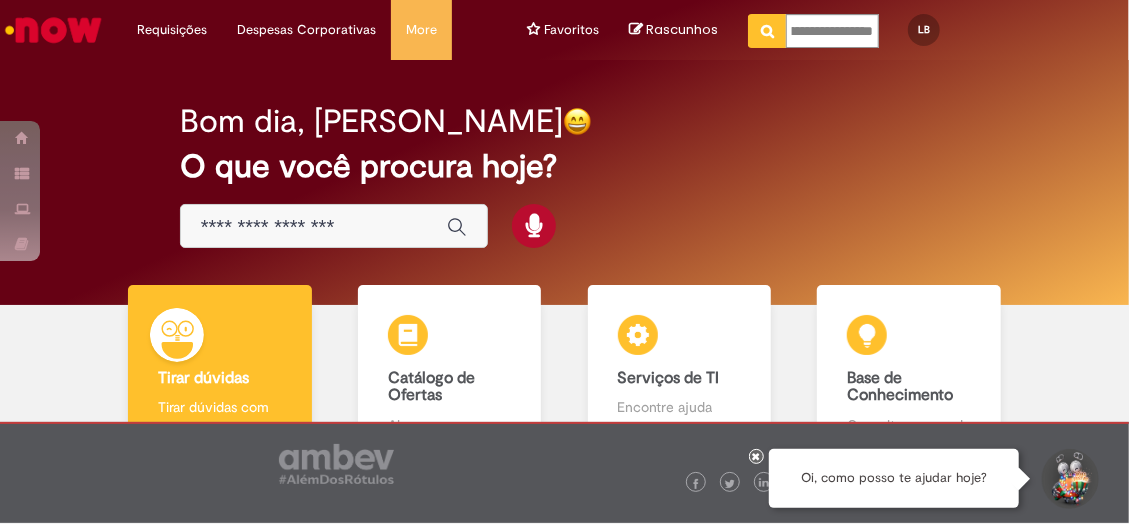 type on "**********" 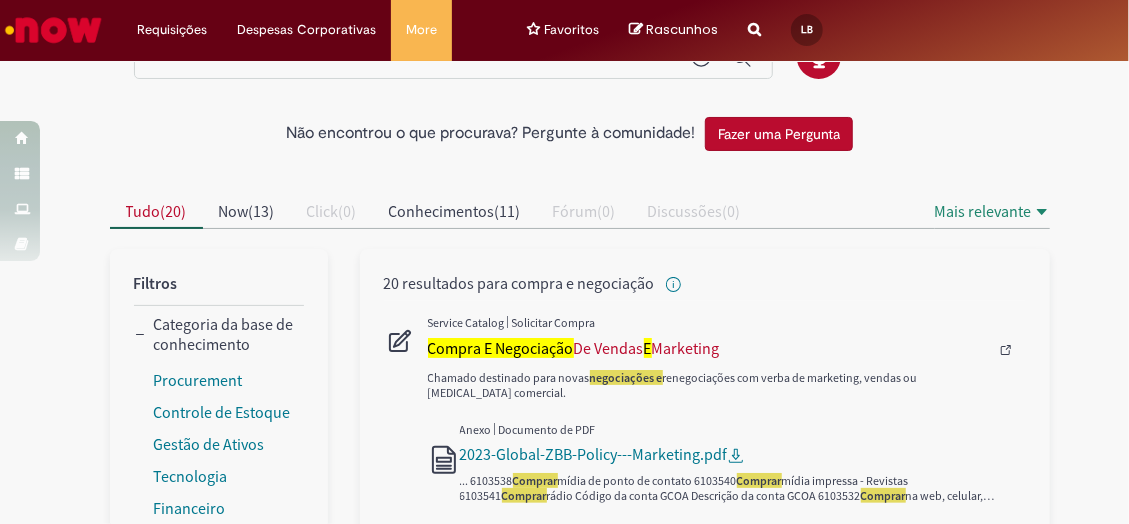 scroll, scrollTop: 119, scrollLeft: 0, axis: vertical 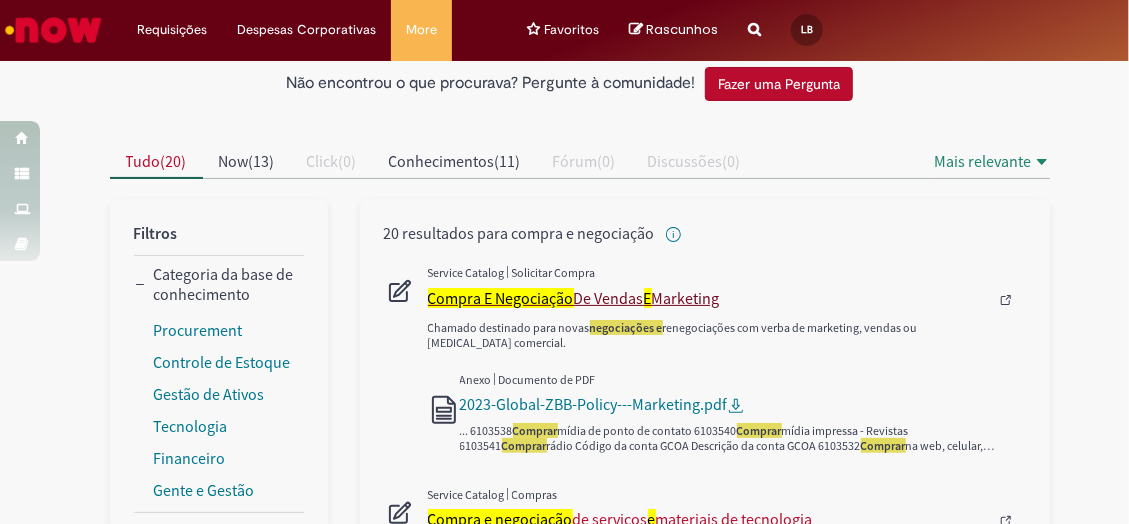 click on "Compra E Negociação  De Vendas  E  Marketing" at bounding box center (712, 298) 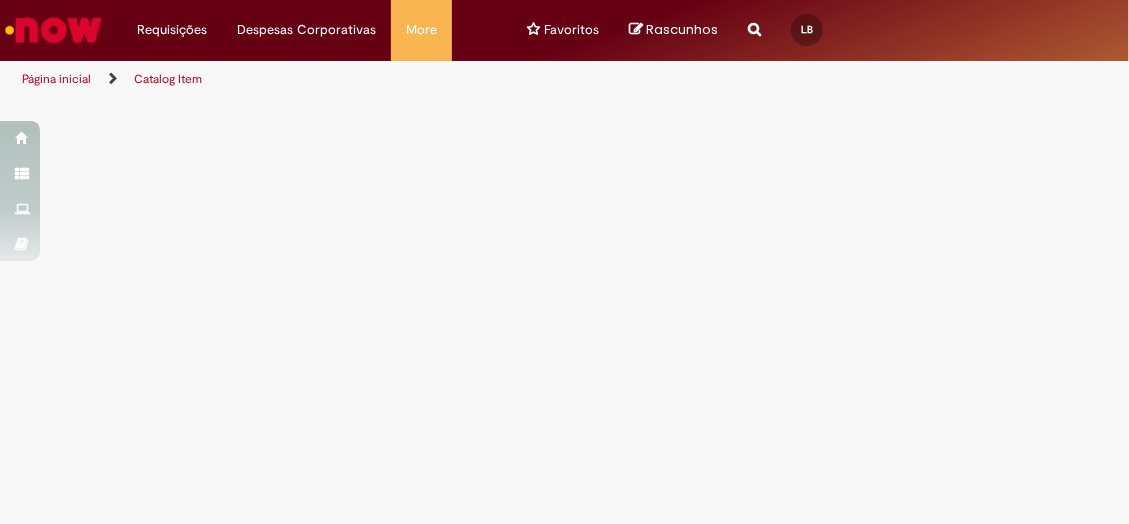scroll, scrollTop: 0, scrollLeft: 0, axis: both 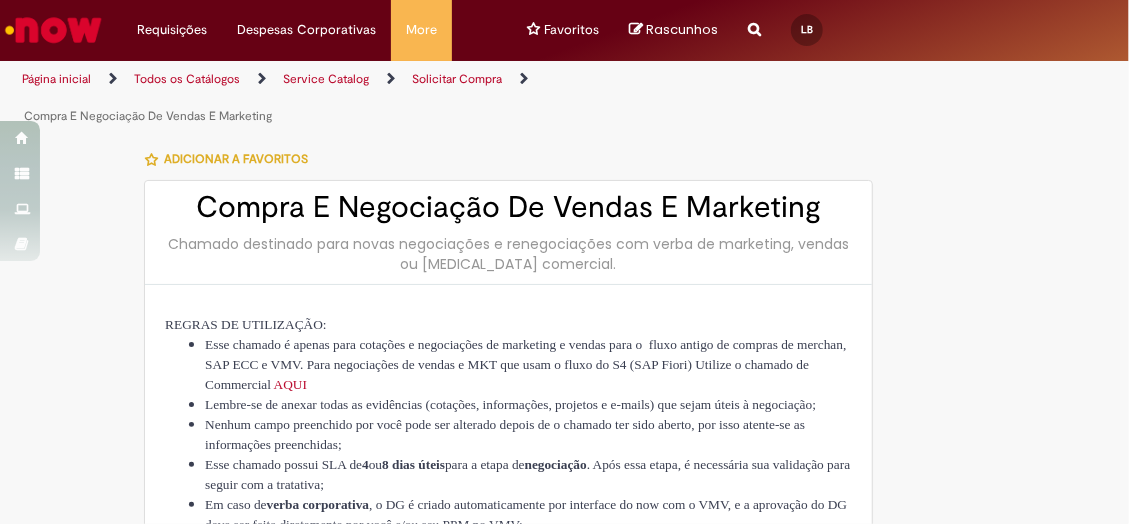 type on "********" 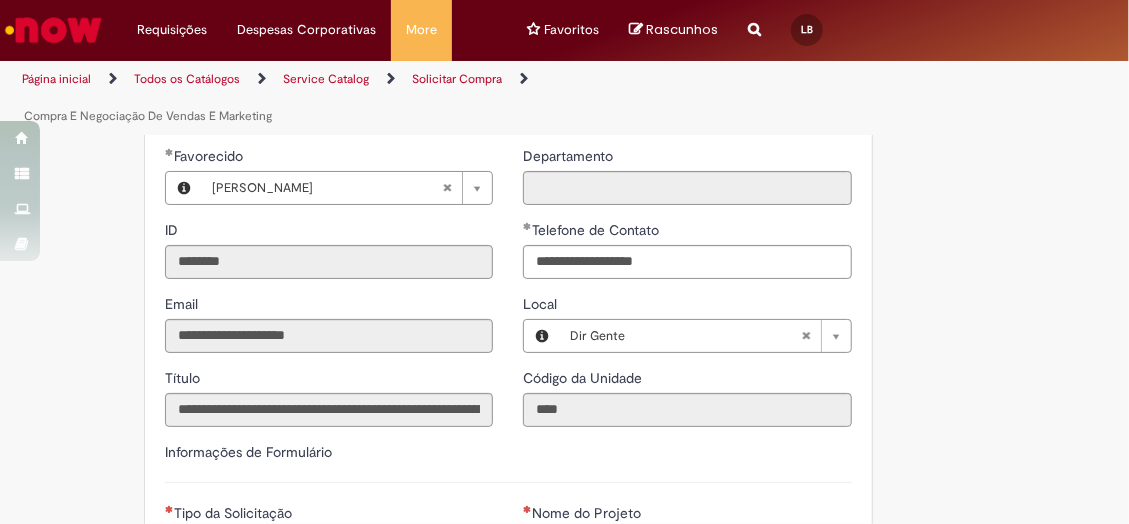 scroll, scrollTop: 680, scrollLeft: 0, axis: vertical 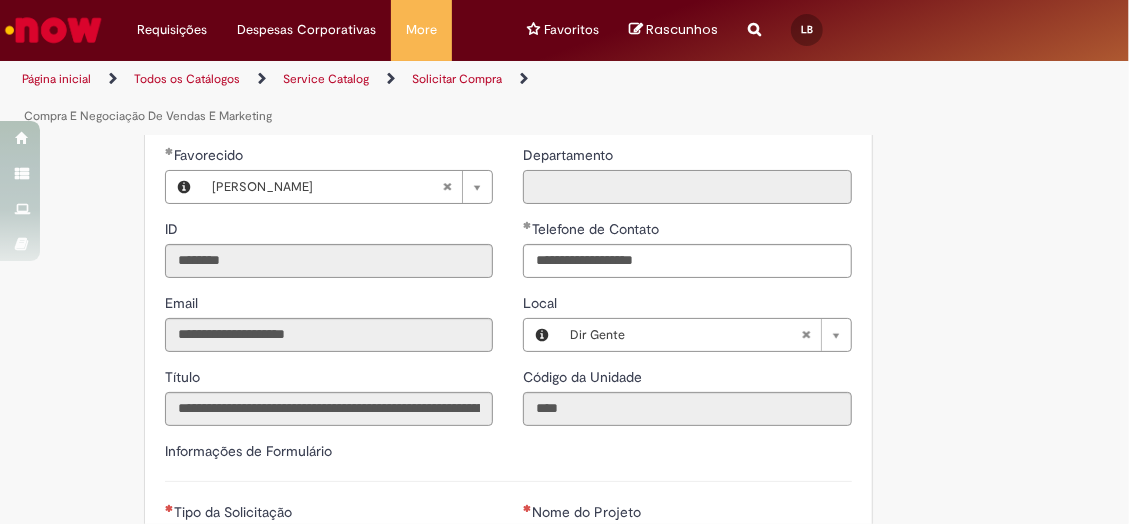 click on "Departamento" at bounding box center (687, 187) 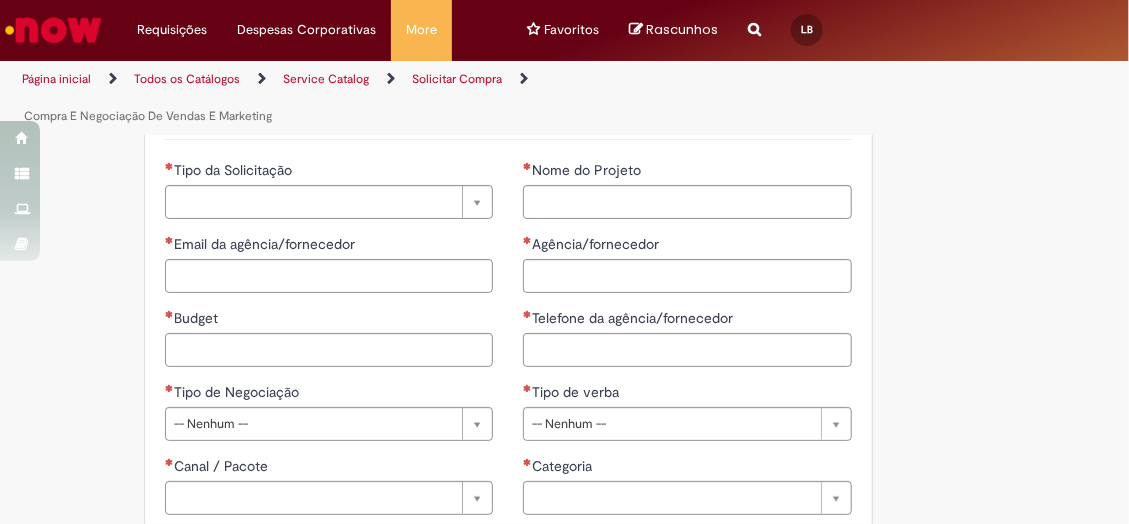 scroll, scrollTop: 1024, scrollLeft: 0, axis: vertical 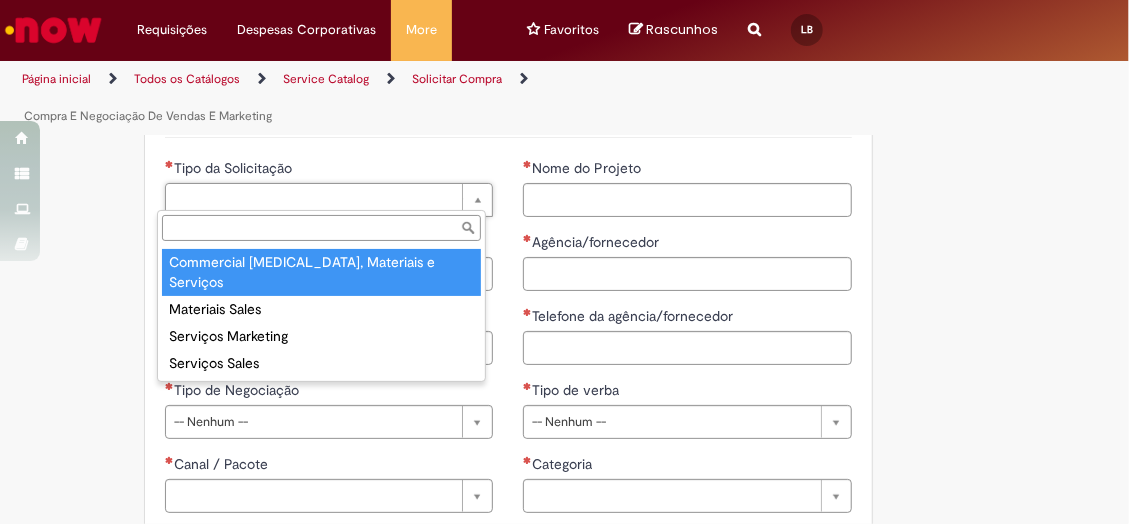type on "*" 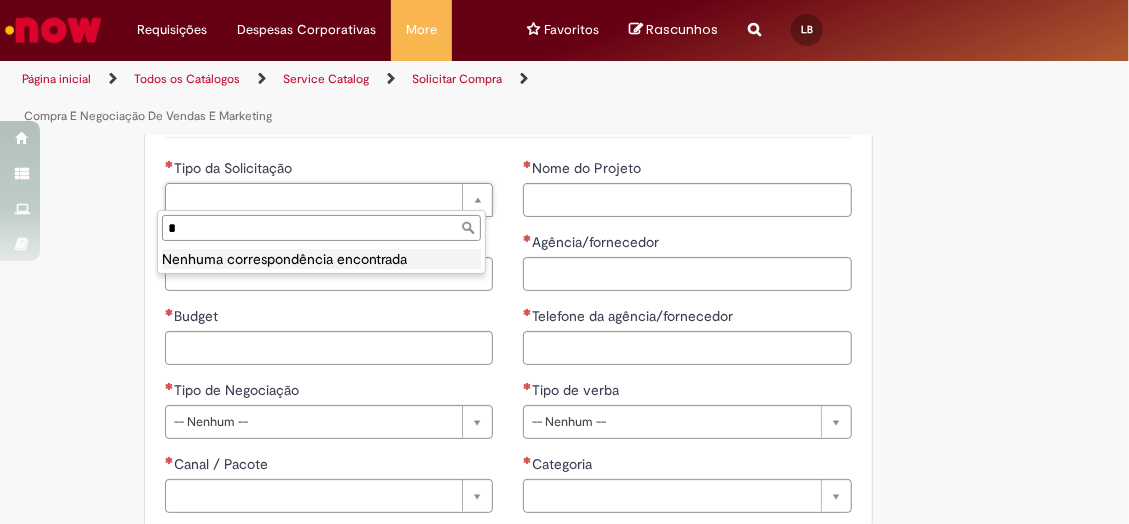 type 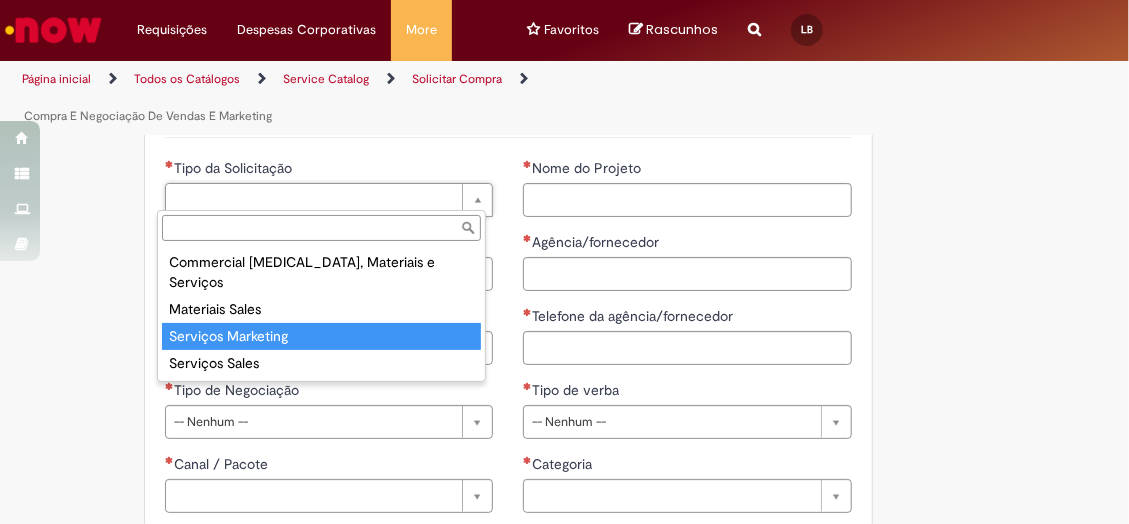 type on "**********" 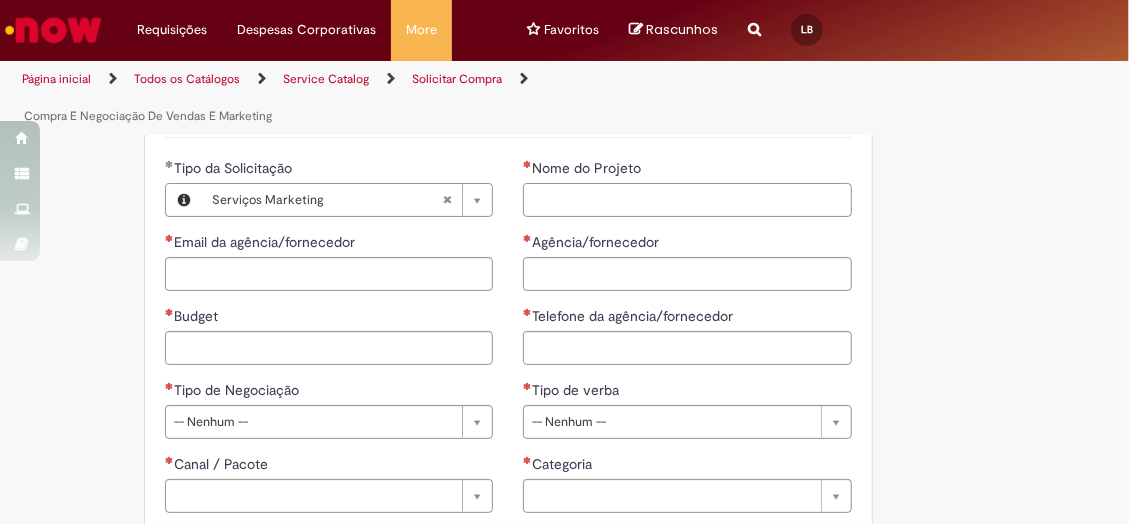 click on "Nome do Projeto" at bounding box center [687, 200] 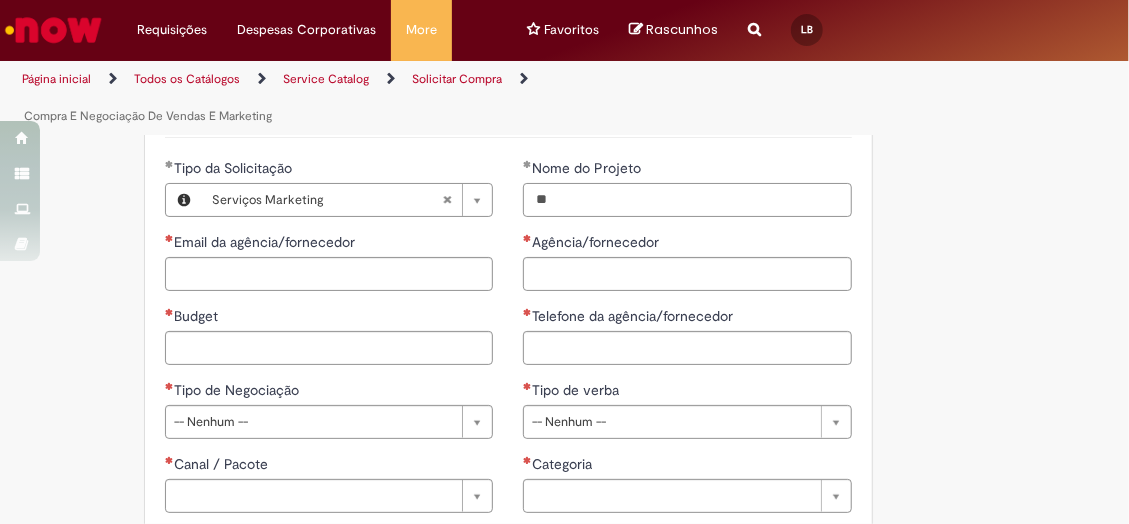 type on "*" 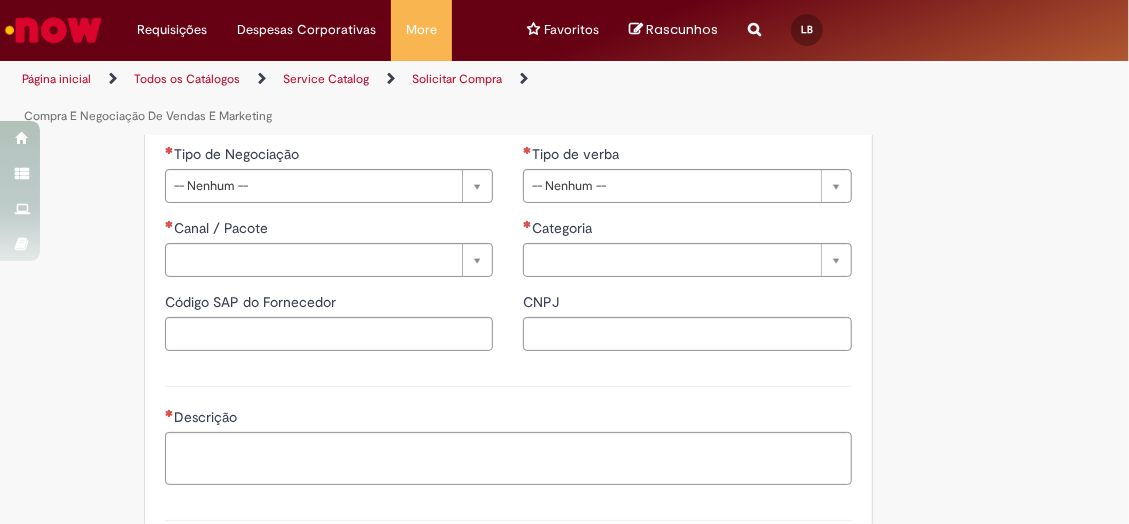scroll, scrollTop: 1004, scrollLeft: 0, axis: vertical 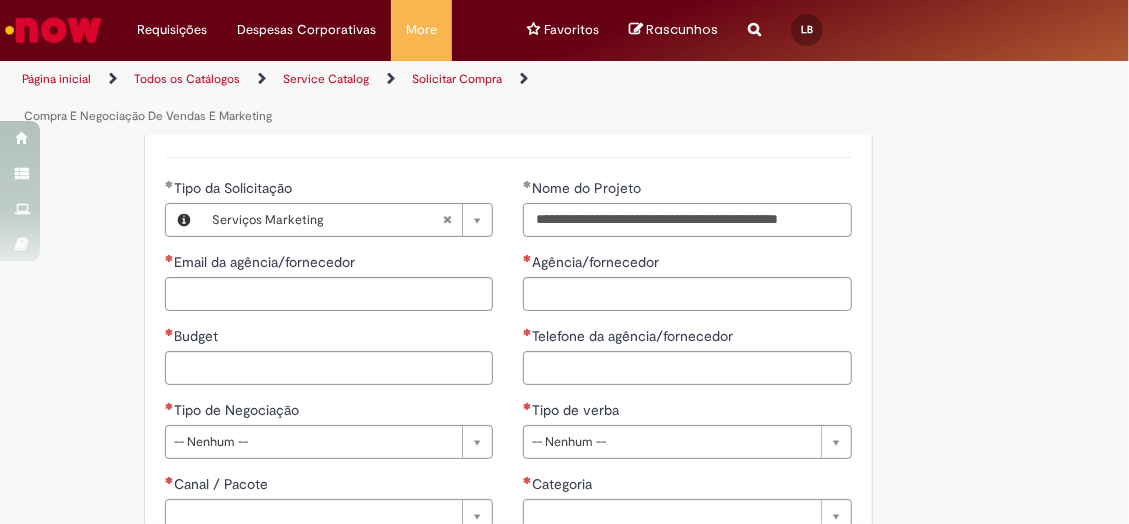 type on "**********" 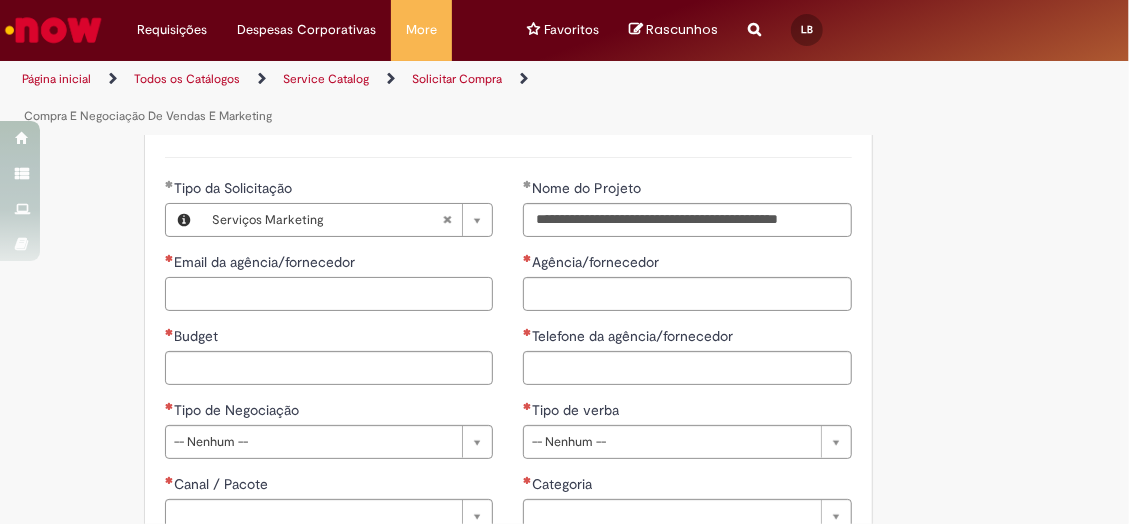 click on "Email da agência/fornecedor" at bounding box center (329, 294) 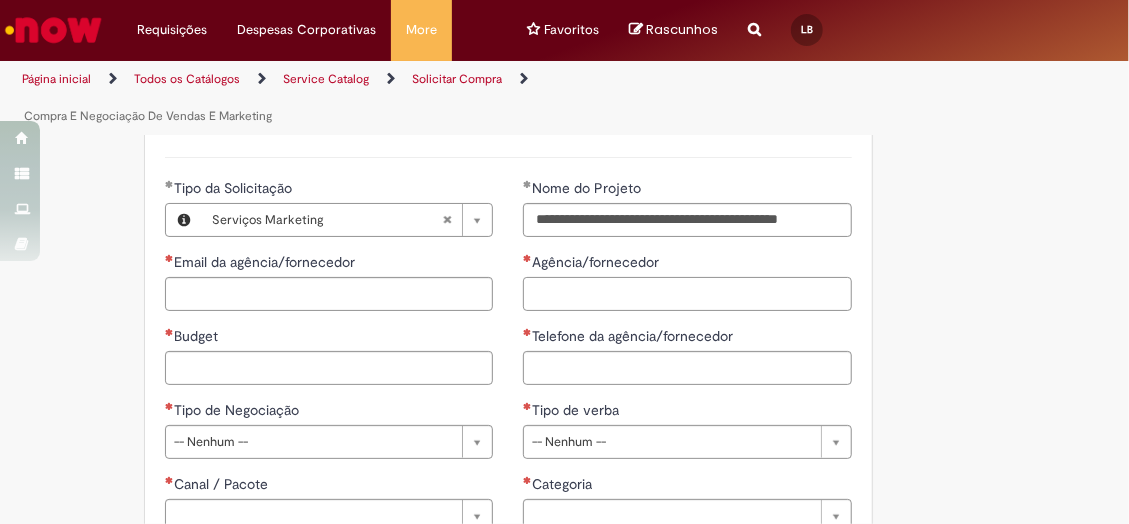 click on "Agência/fornecedor" at bounding box center [687, 294] 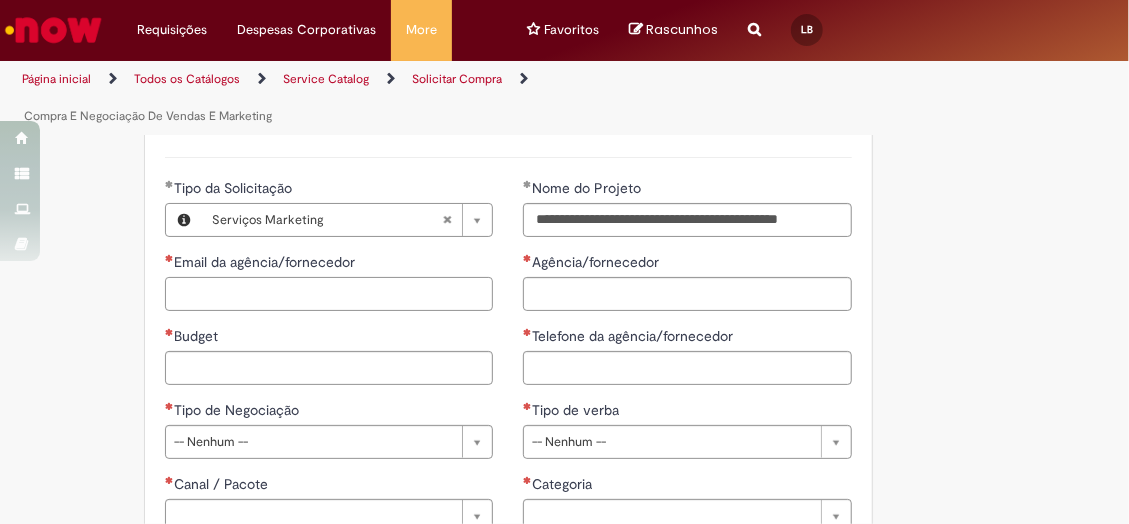 click on "Email da agência/fornecedor" at bounding box center [329, 294] 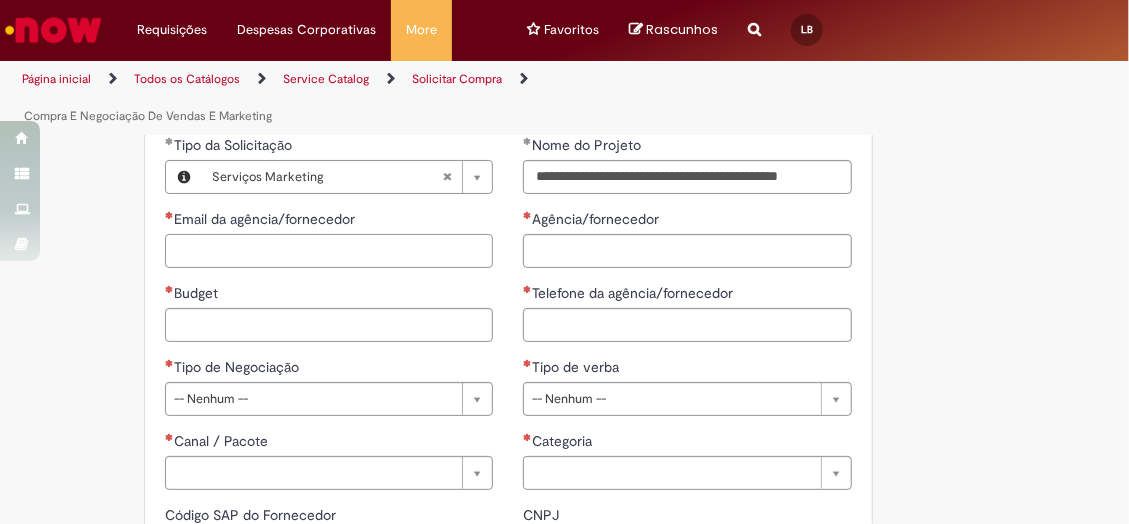 scroll, scrollTop: 1048, scrollLeft: 0, axis: vertical 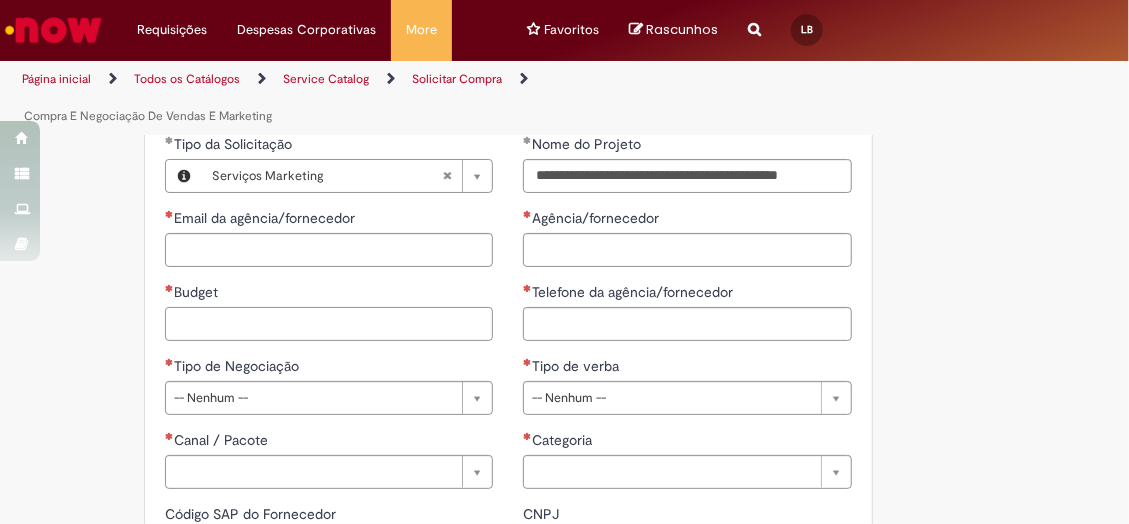 click on "Budget" at bounding box center (329, 324) 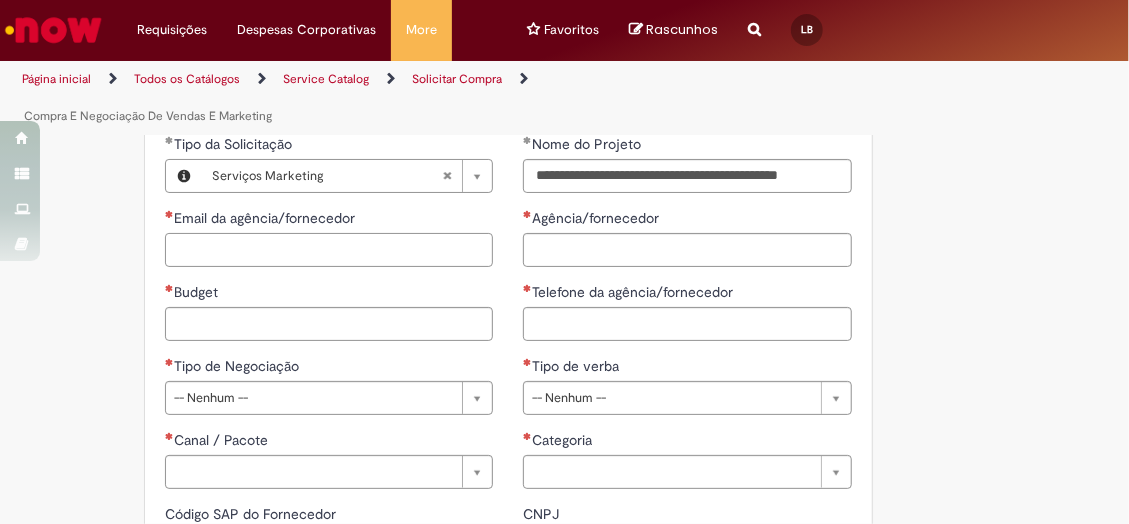 click on "Email da agência/fornecedor" at bounding box center (329, 250) 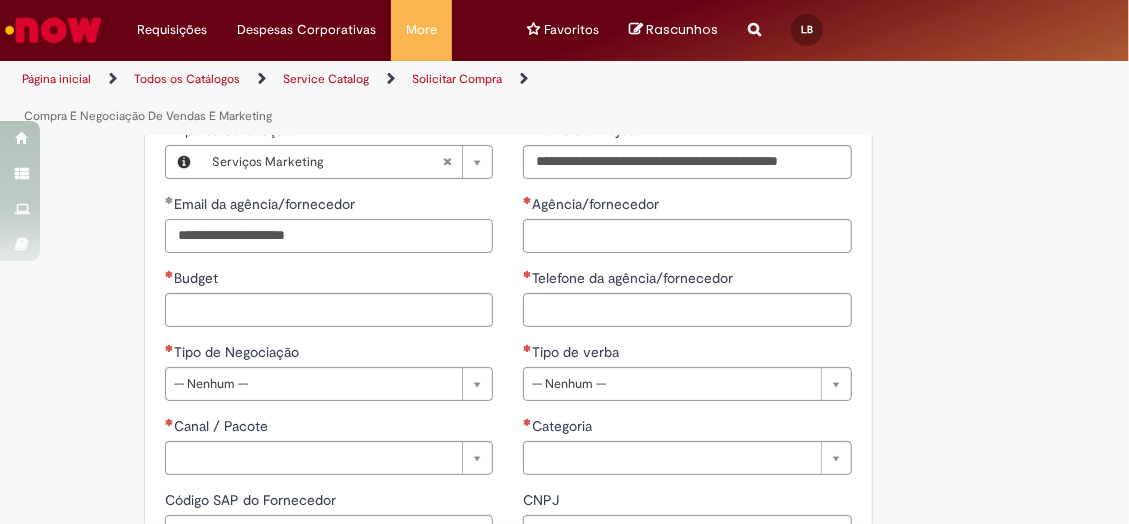 scroll, scrollTop: 1063, scrollLeft: 0, axis: vertical 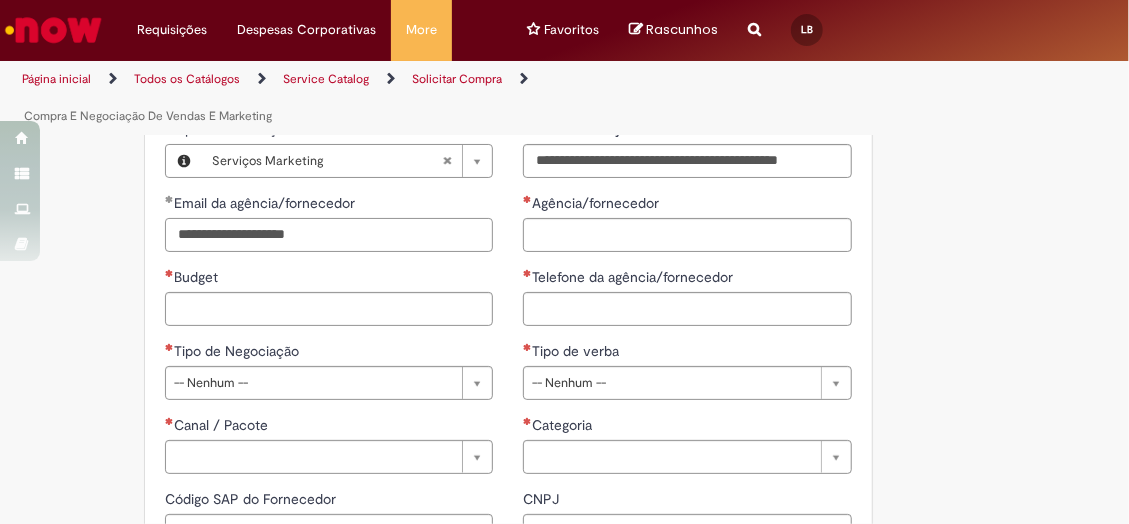 type on "**********" 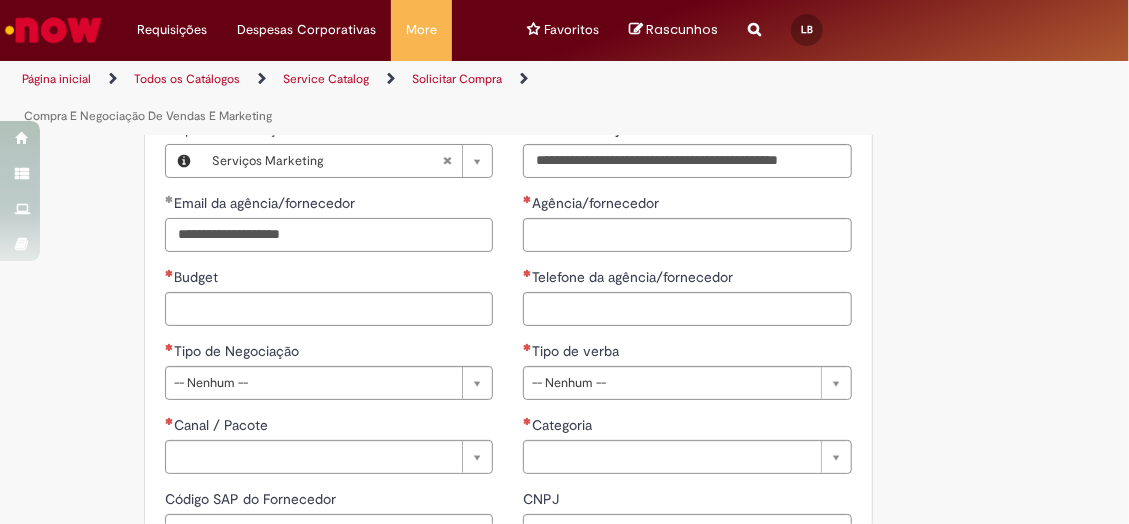 click on "**********" at bounding box center [329, 235] 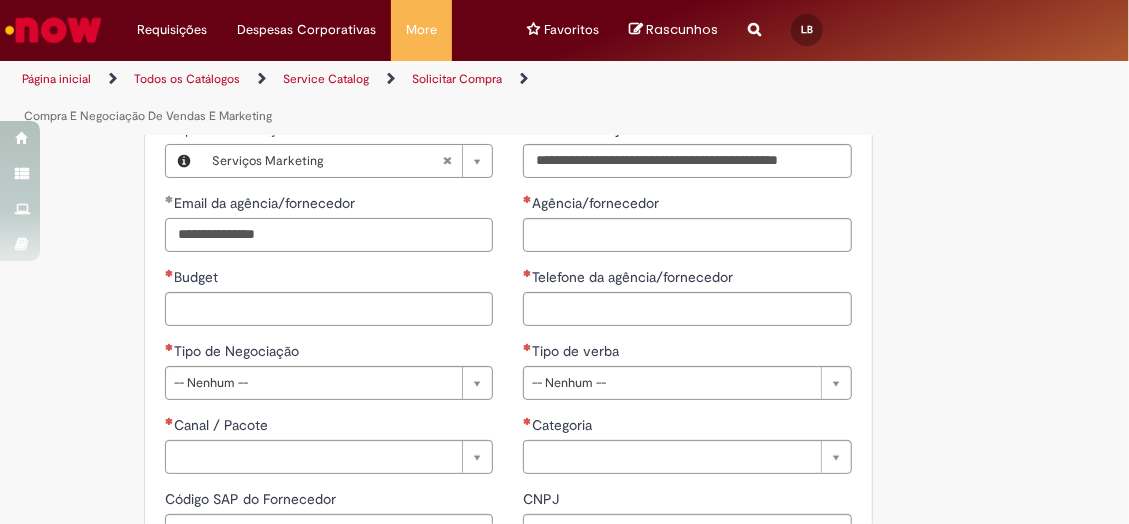 click on "**********" at bounding box center [329, 235] 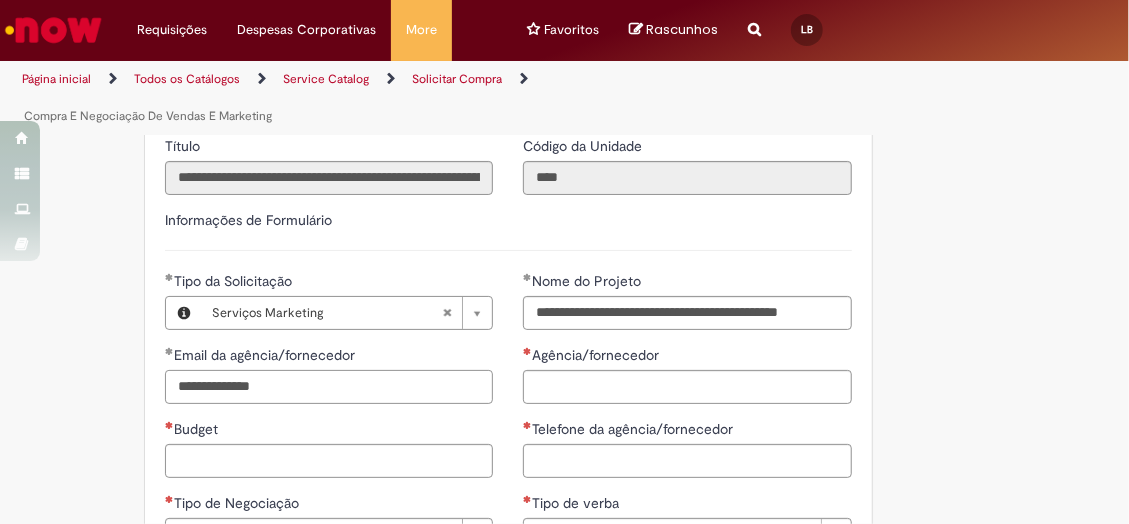 scroll, scrollTop: 907, scrollLeft: 0, axis: vertical 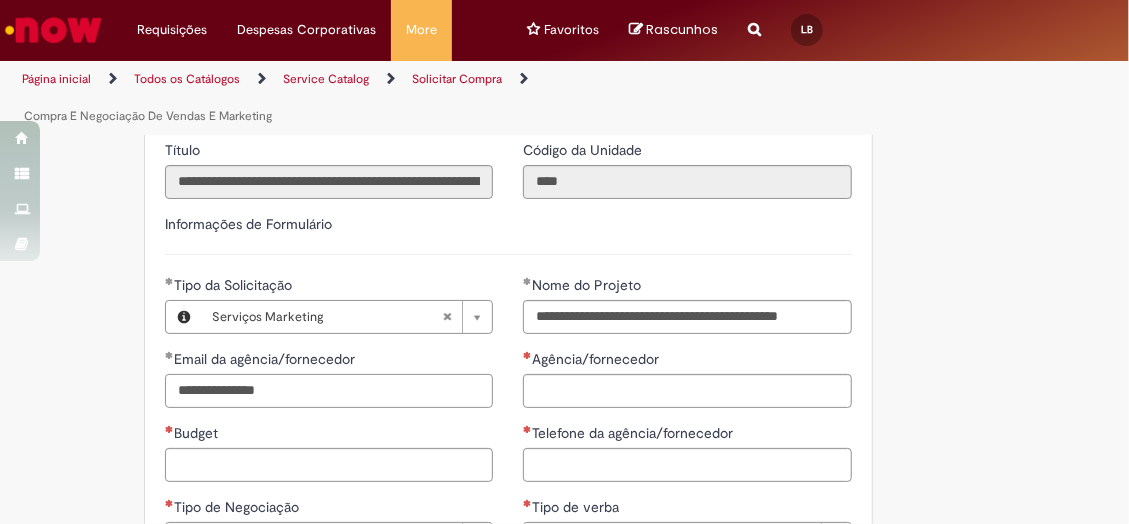 click on "**********" at bounding box center (329, 391) 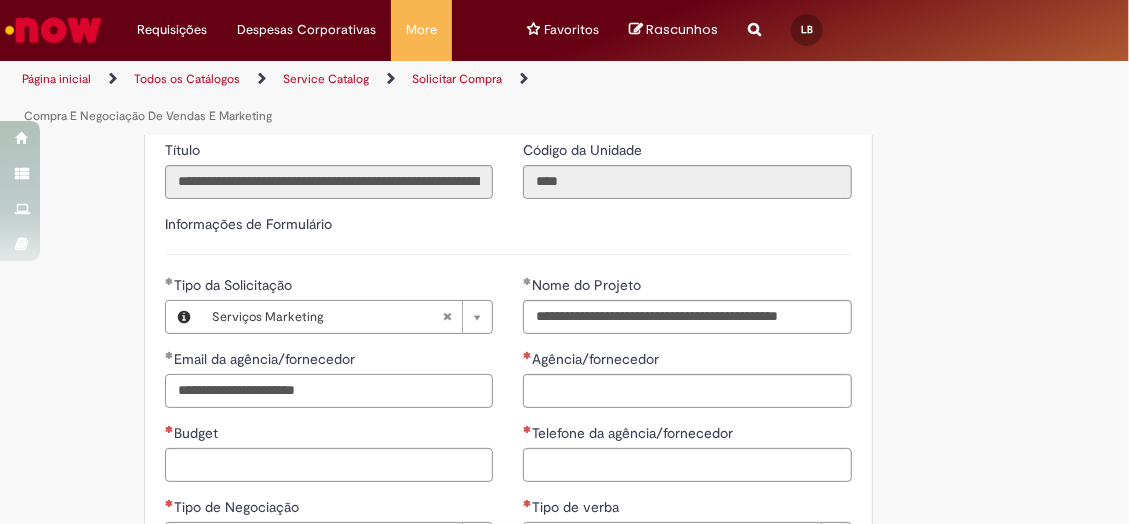 click on "**********" at bounding box center [329, 391] 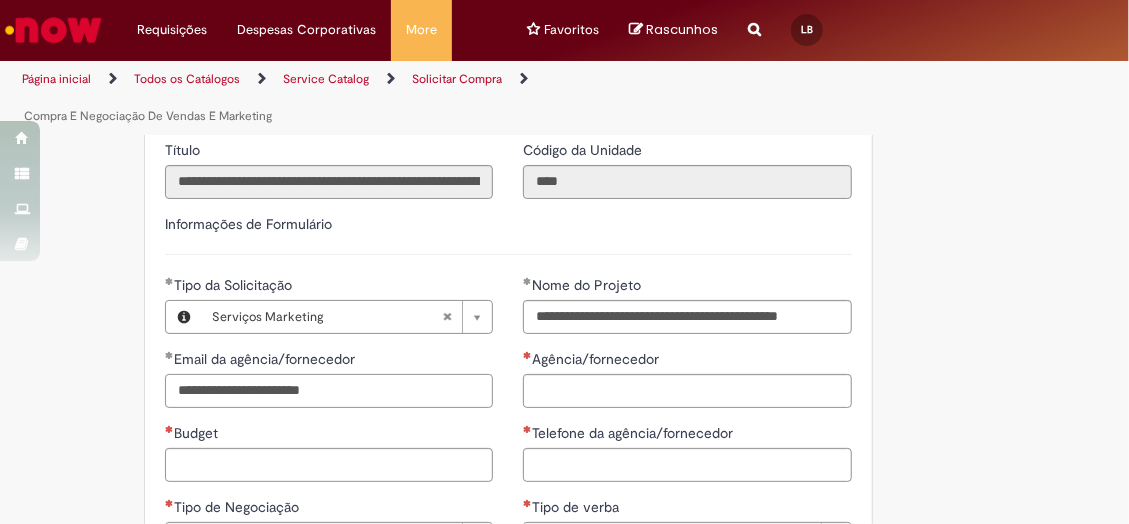 click on "**********" at bounding box center (329, 391) 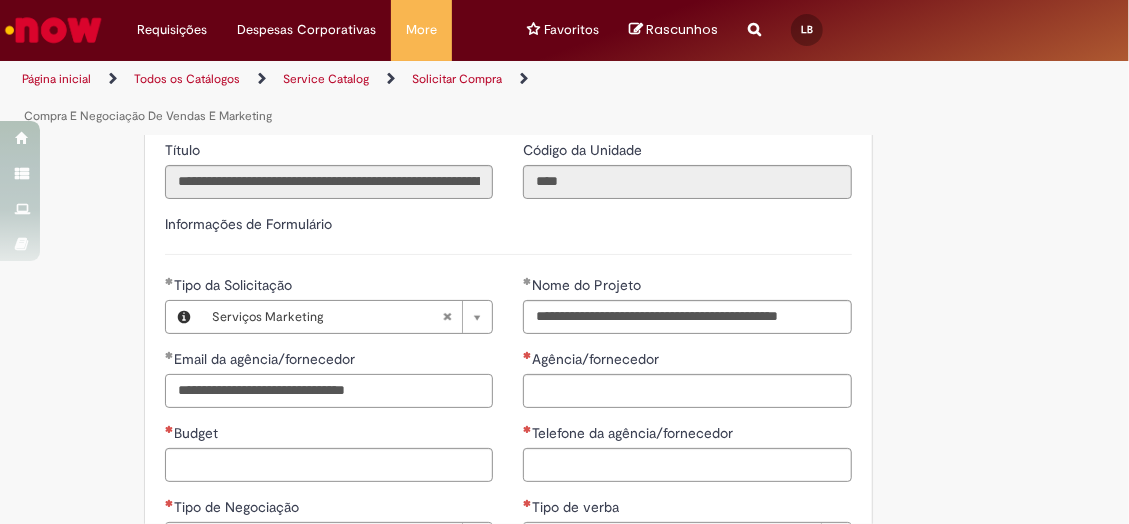 type on "**********" 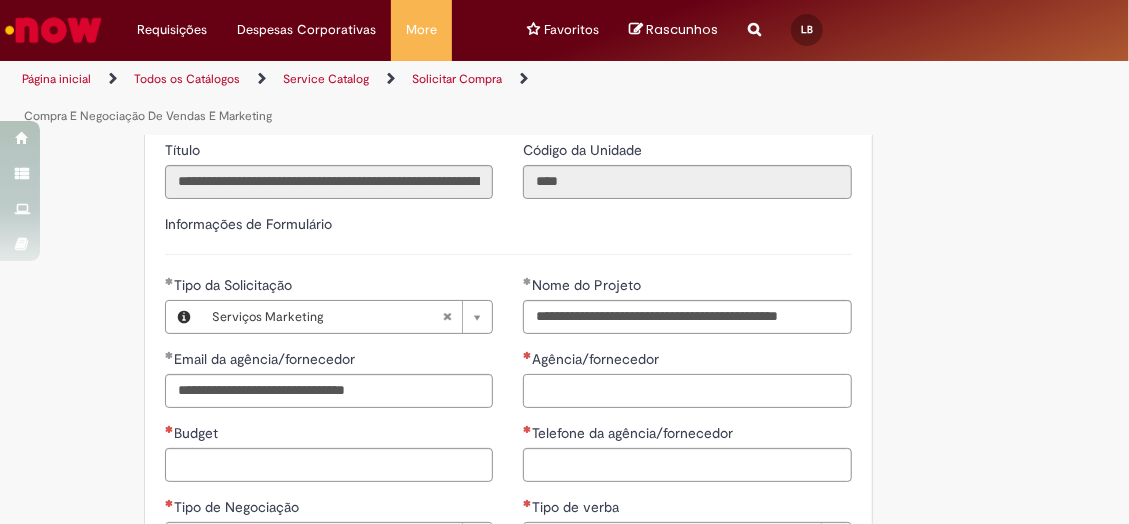 click on "Agência/fornecedor" at bounding box center [687, 391] 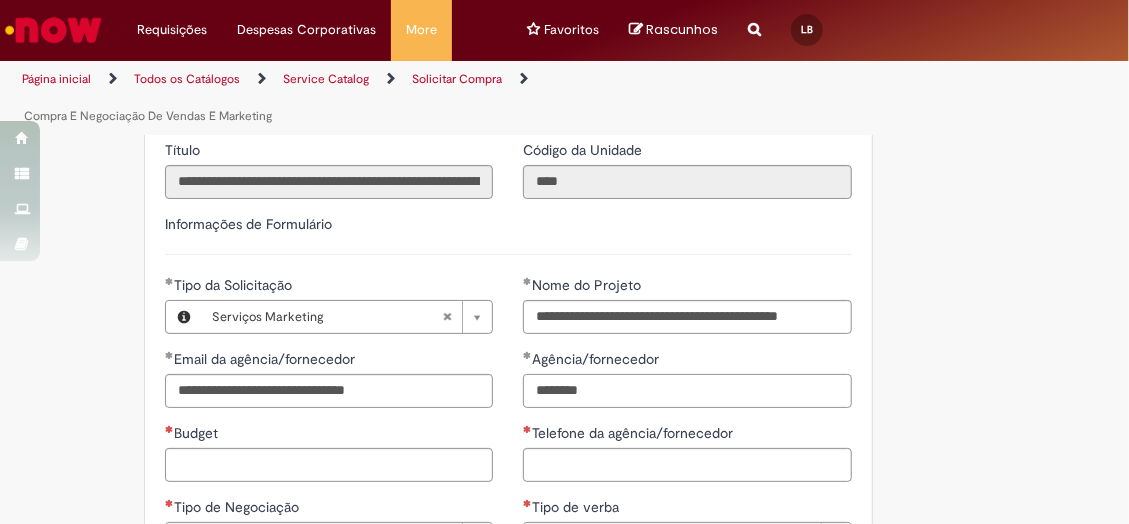type on "********" 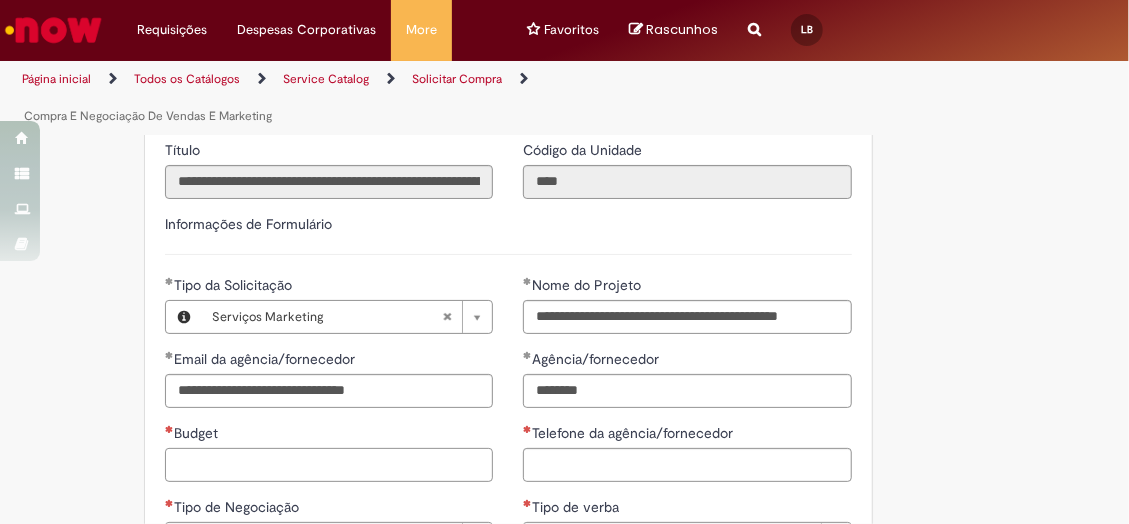 click on "Budget" at bounding box center [329, 465] 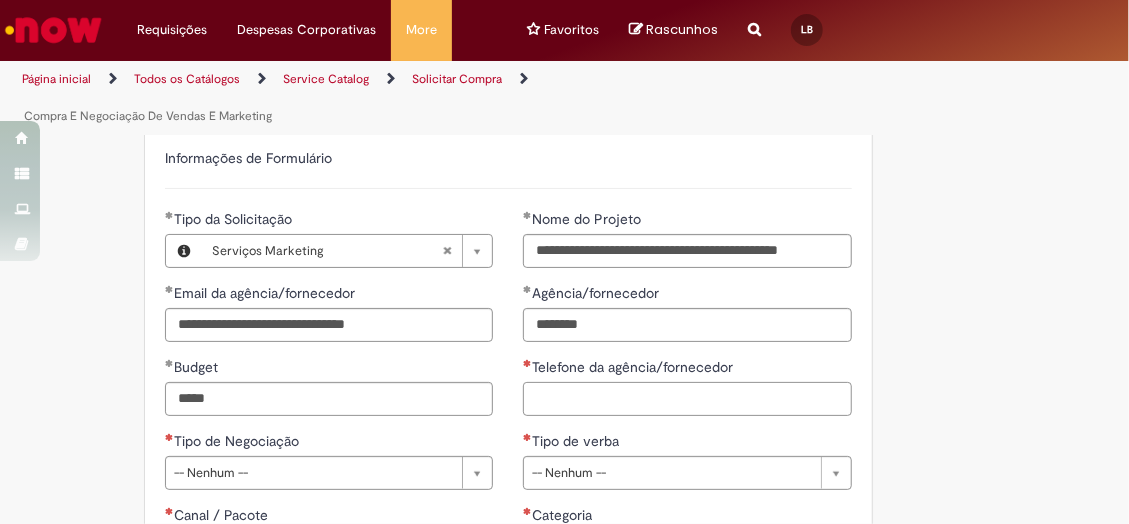 type on "**********" 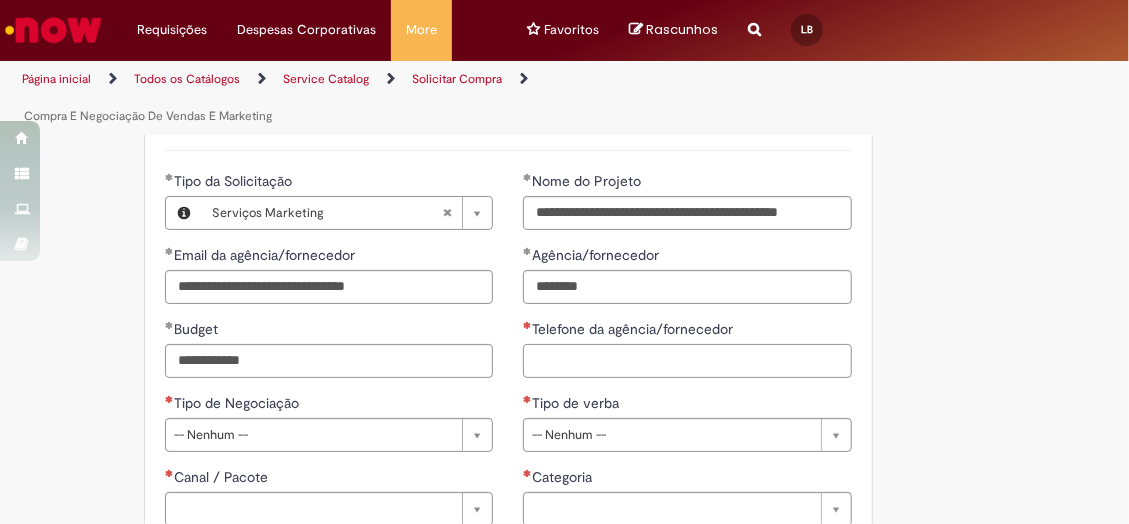 scroll, scrollTop: 1015, scrollLeft: 0, axis: vertical 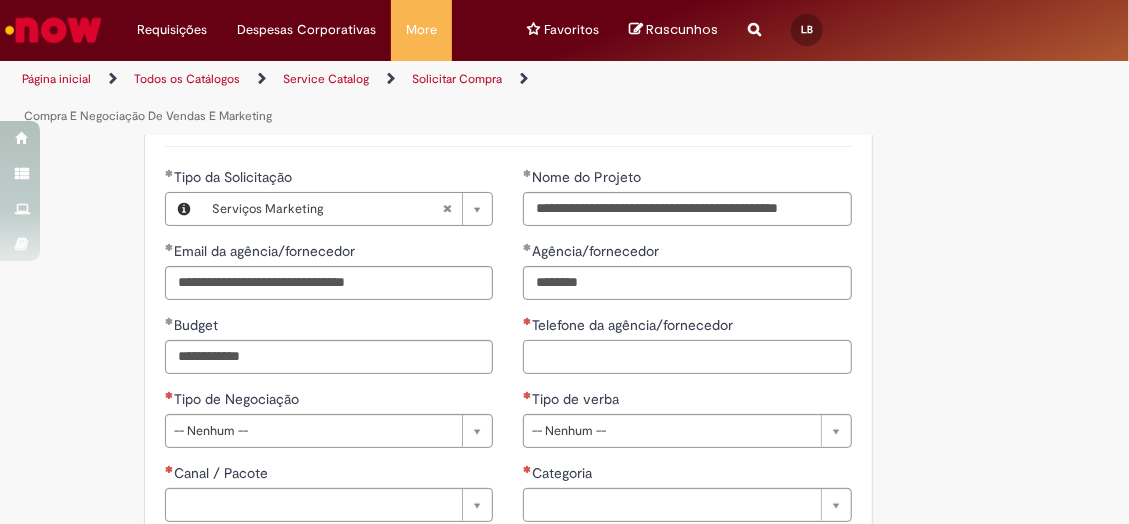 click on "Telefone da agência/fornecedor" at bounding box center (687, 357) 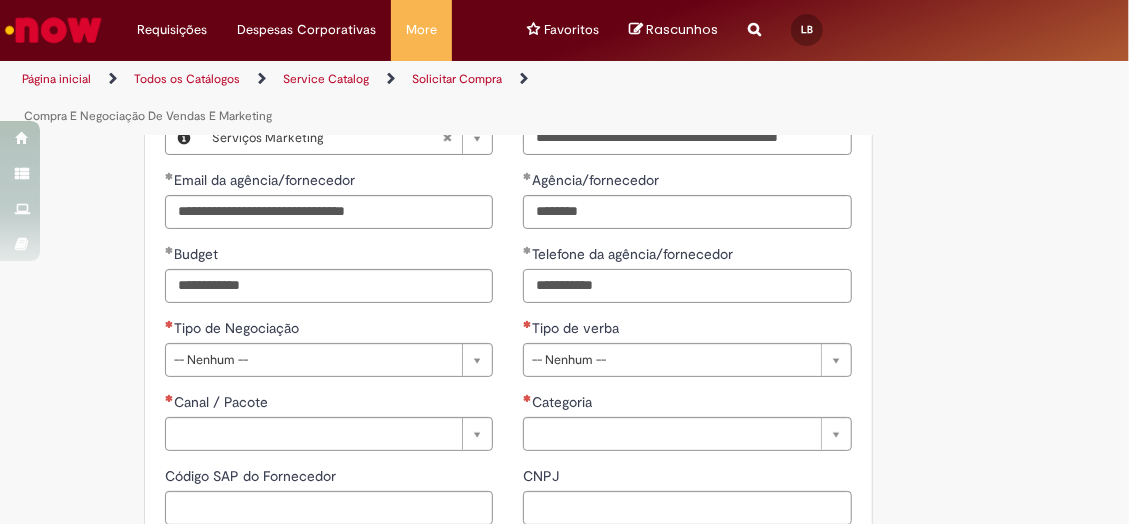 scroll, scrollTop: 1092, scrollLeft: 0, axis: vertical 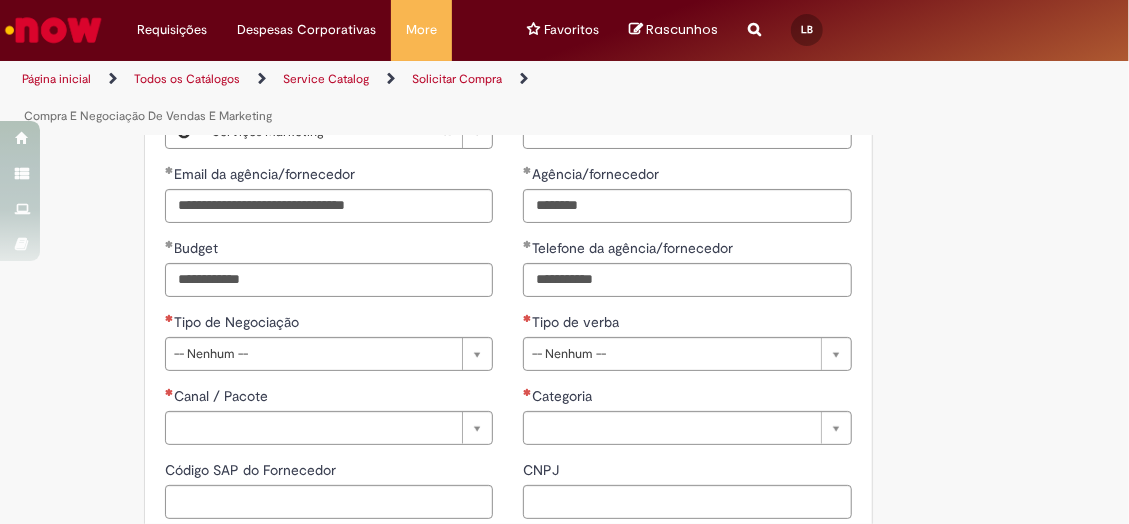 type on "**********" 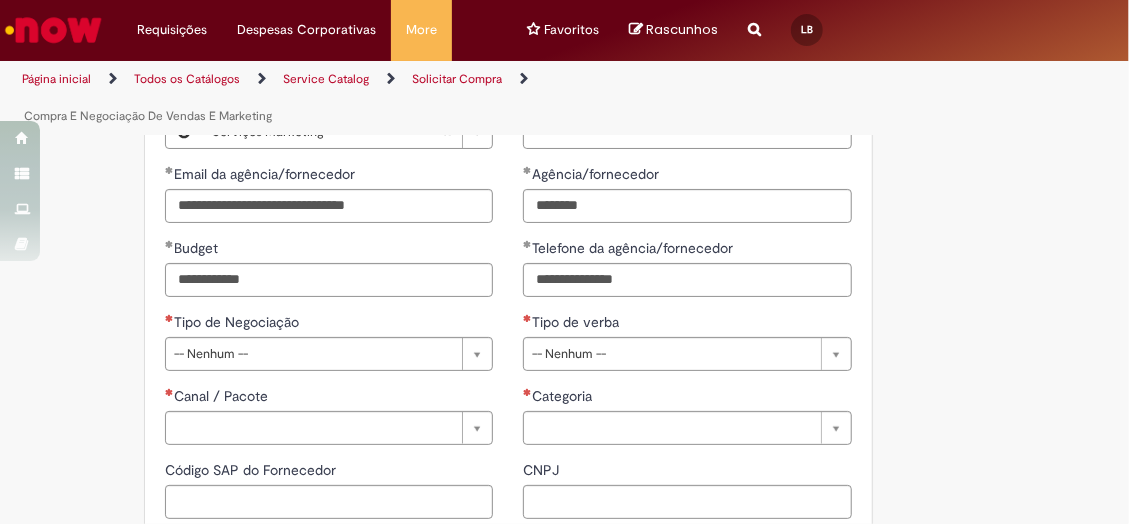 click on "Tipo de Negociação" at bounding box center [329, 324] 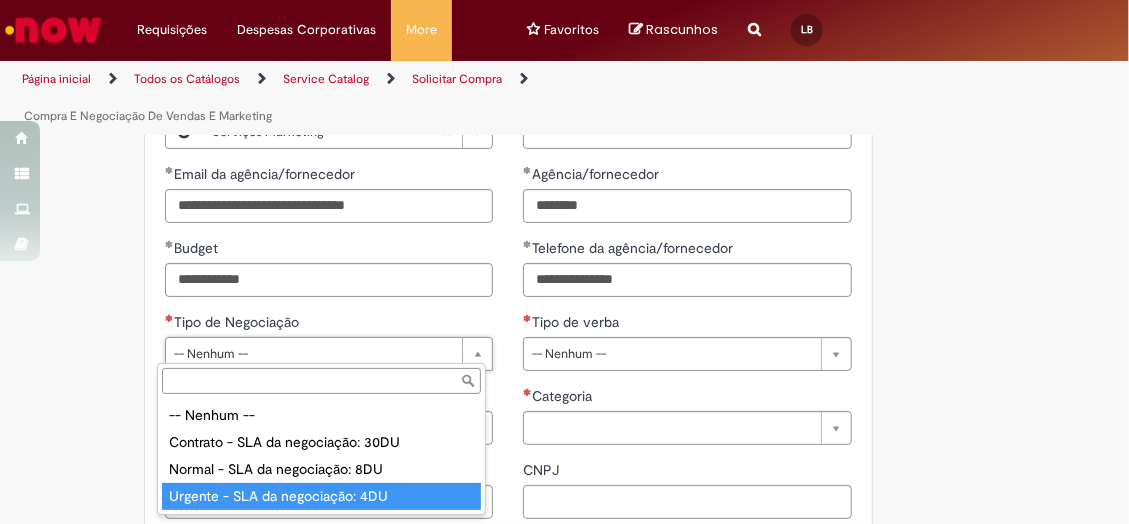 type on "**********" 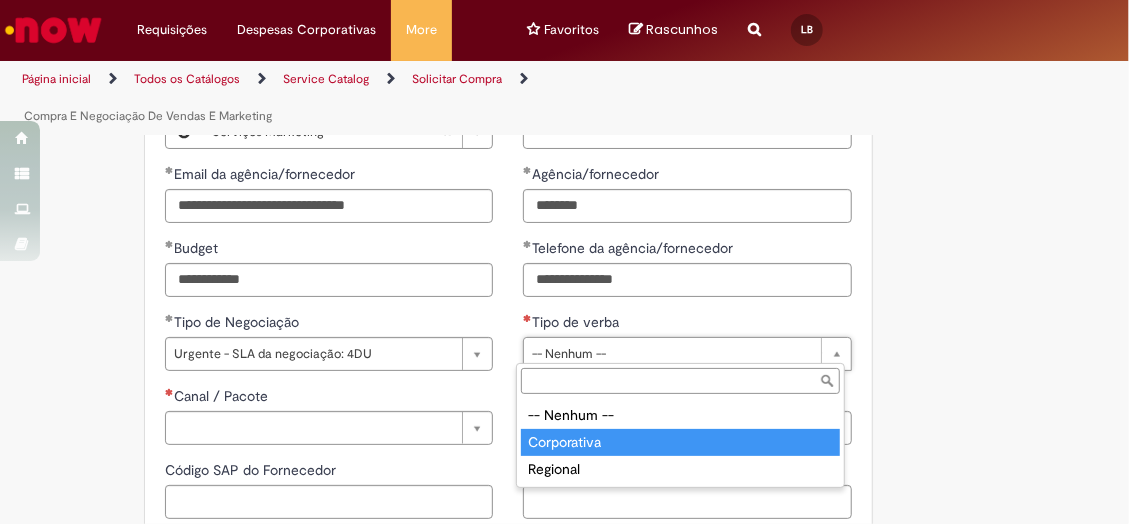 type on "**********" 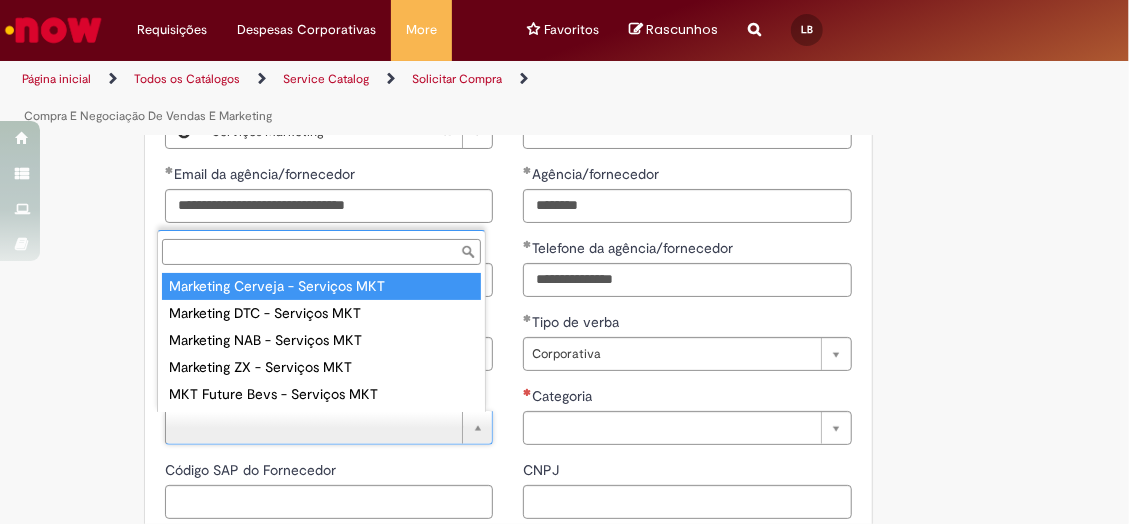 type on "**********" 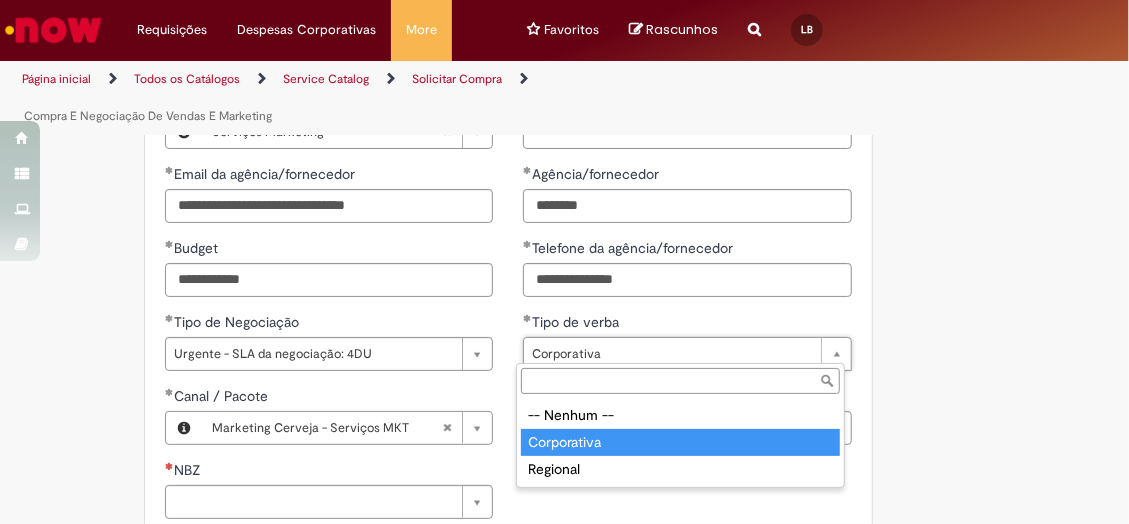 type on "**********" 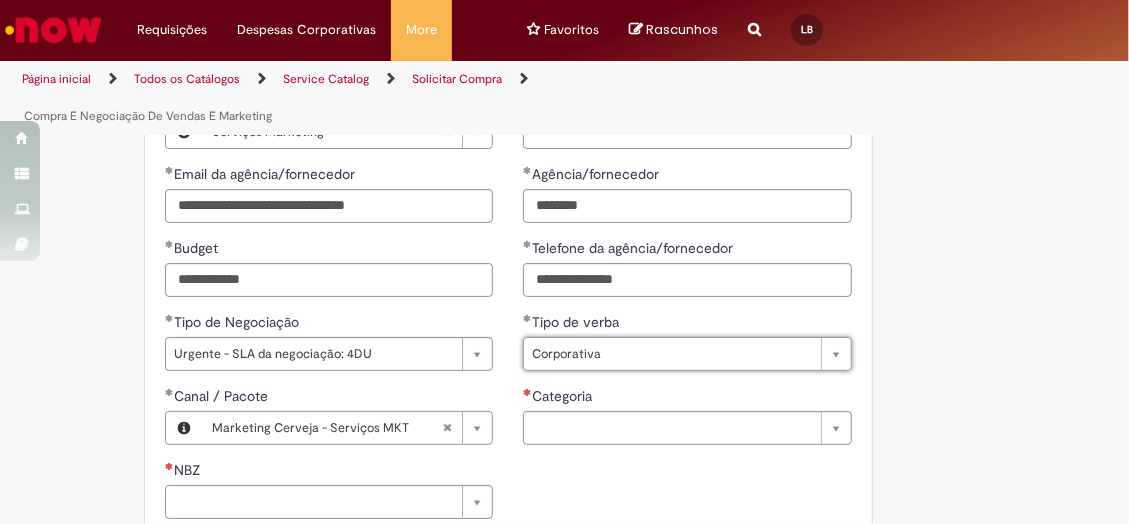 scroll, scrollTop: 0, scrollLeft: 72, axis: horizontal 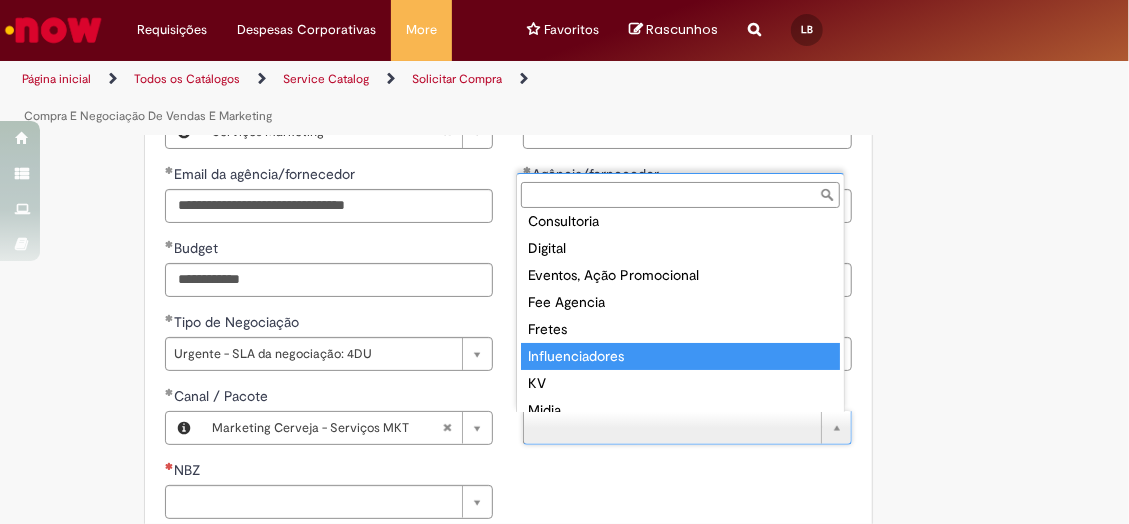 type on "**********" 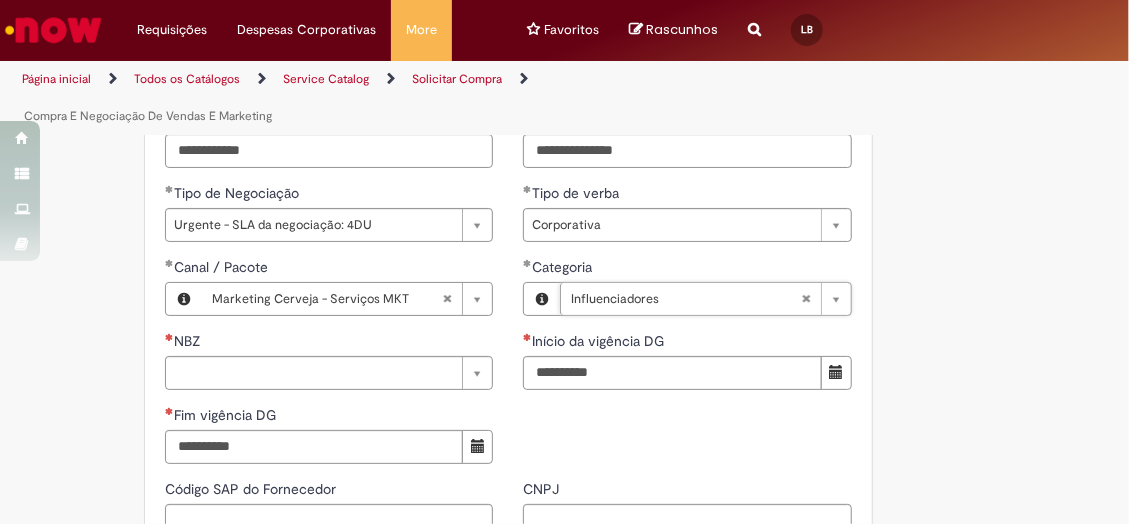 scroll, scrollTop: 1222, scrollLeft: 0, axis: vertical 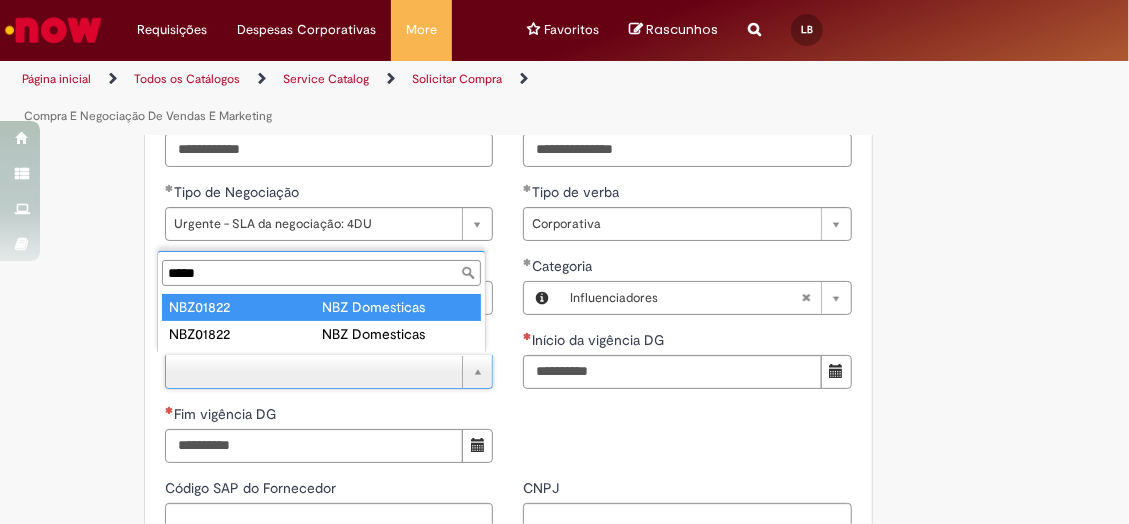 type on "*****" 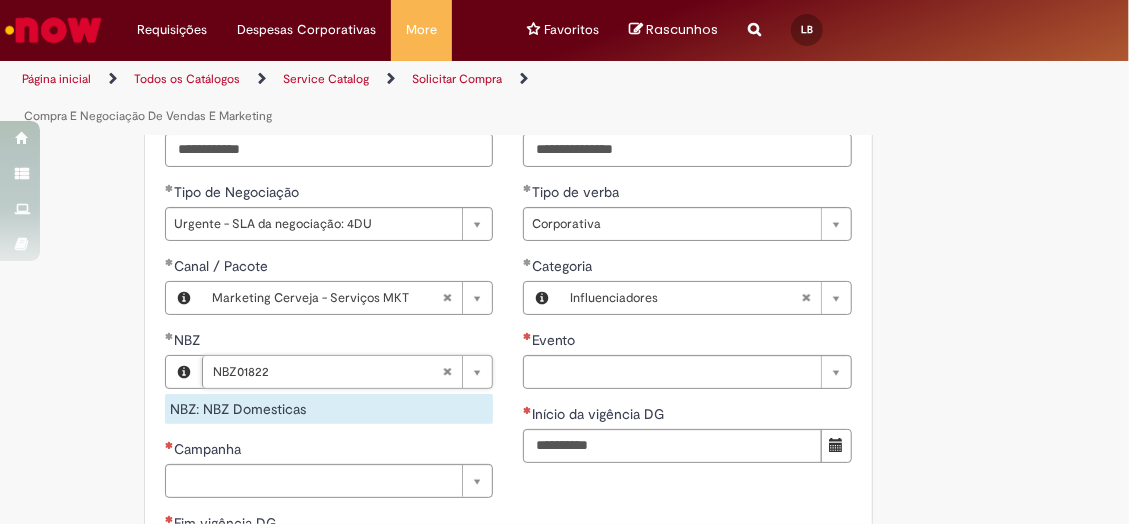 scroll, scrollTop: 1296, scrollLeft: 0, axis: vertical 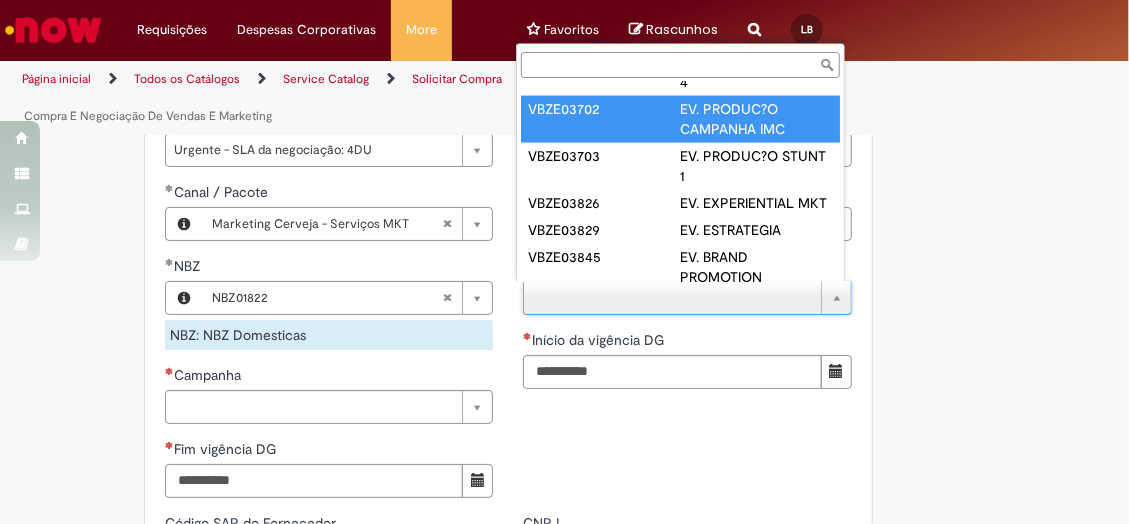 type on "*********" 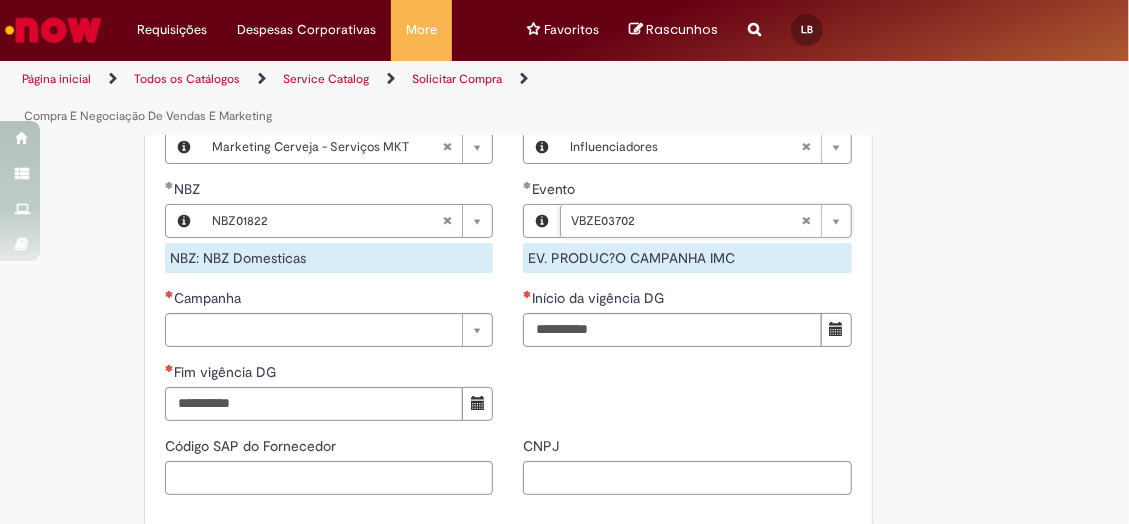 scroll, scrollTop: 1377, scrollLeft: 0, axis: vertical 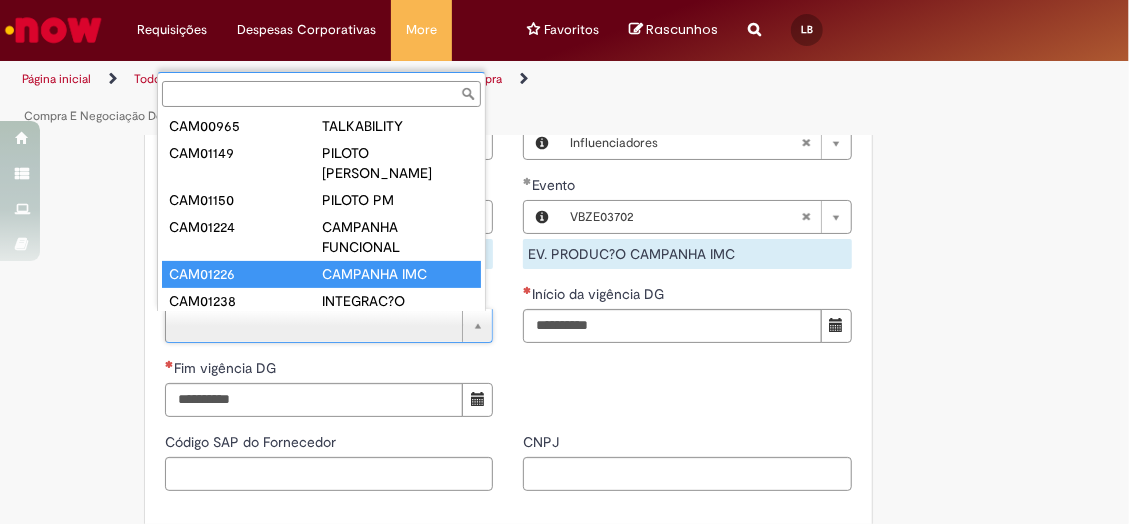 type on "********" 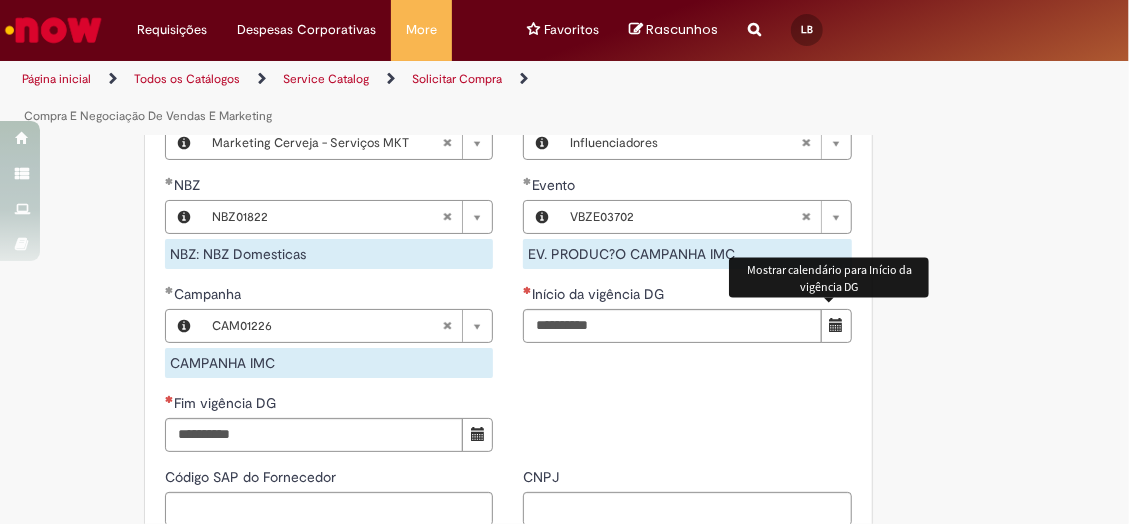 click at bounding box center [836, 325] 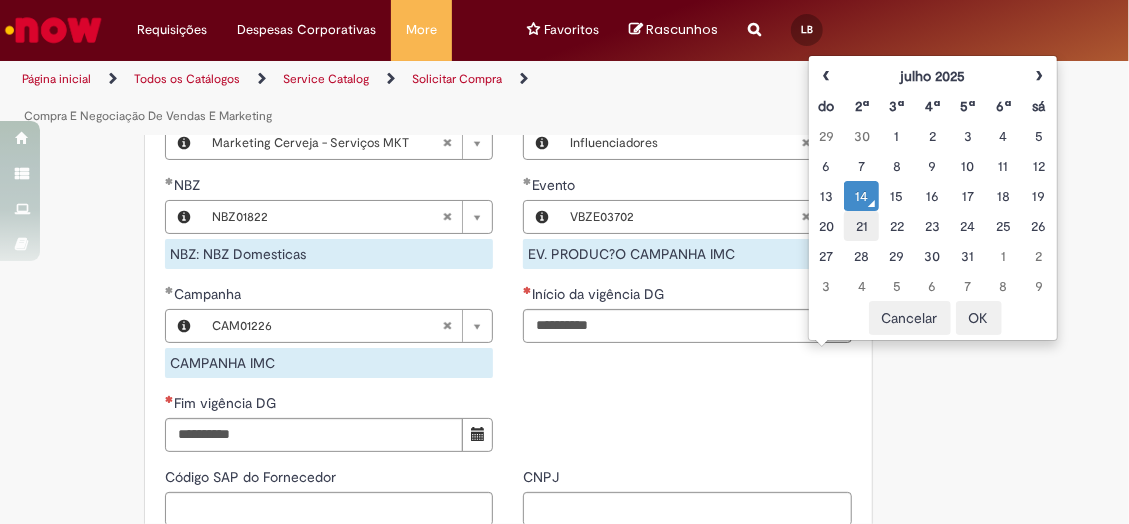 click on "21" at bounding box center (861, 226) 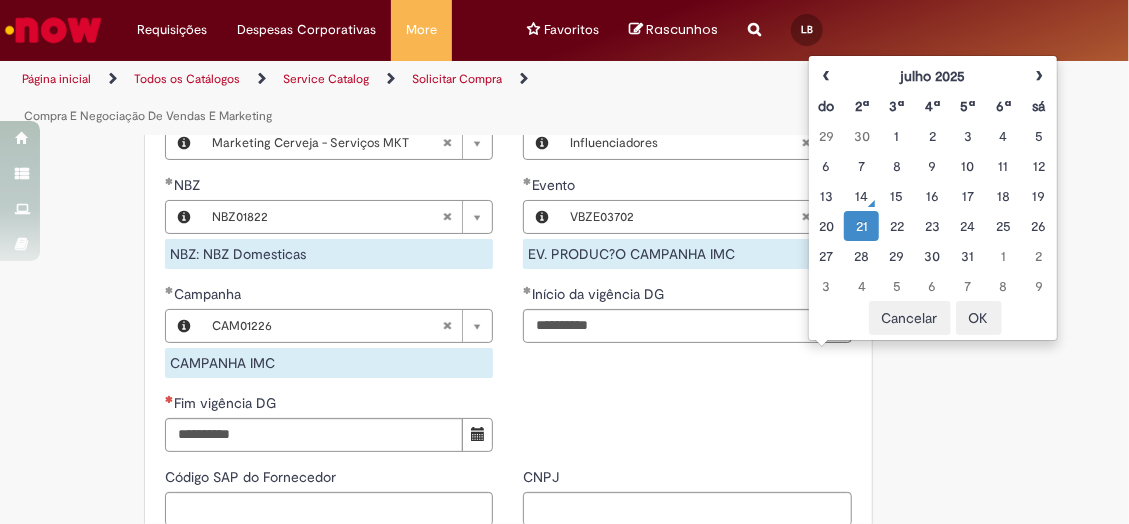 click on "OK" at bounding box center (979, 318) 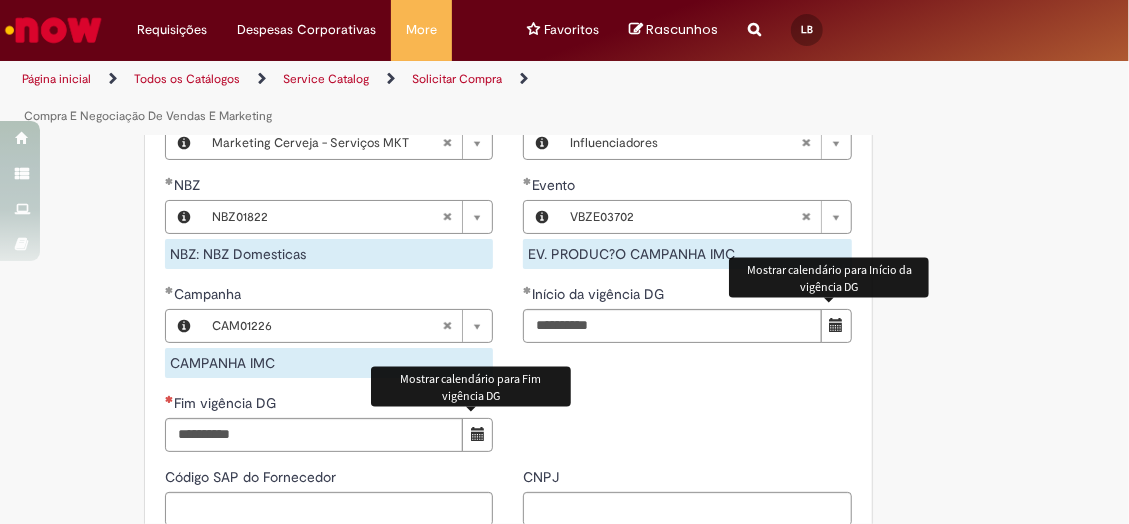 click at bounding box center (477, 435) 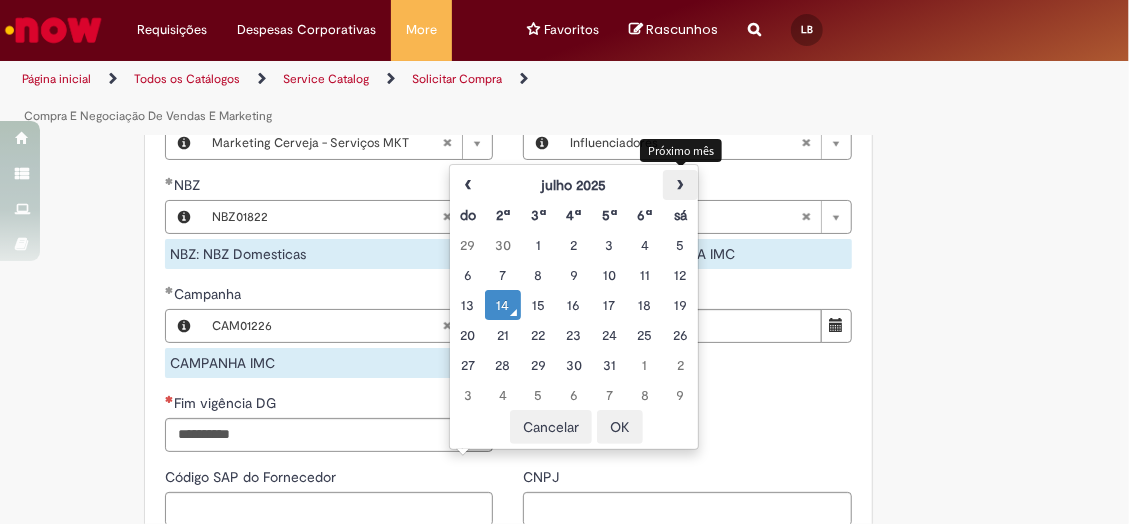 click on "›" at bounding box center [680, 185] 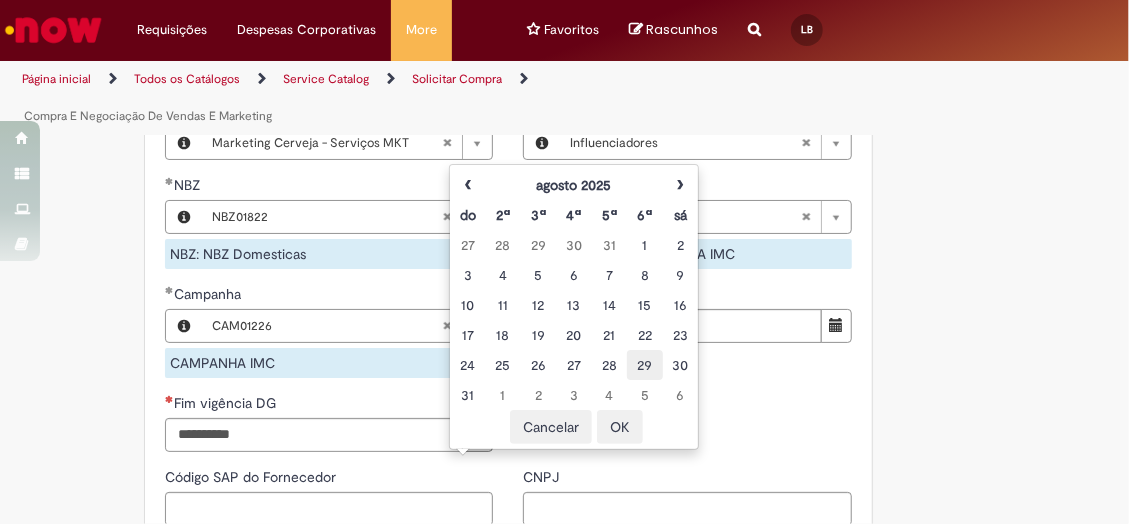 click on "29" at bounding box center (644, 365) 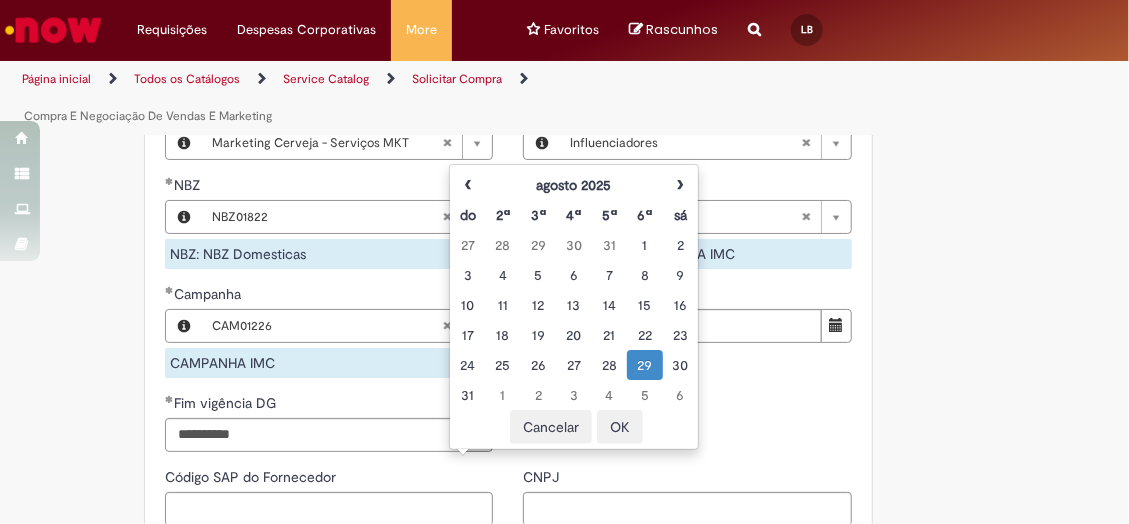 click on "OK" at bounding box center [620, 427] 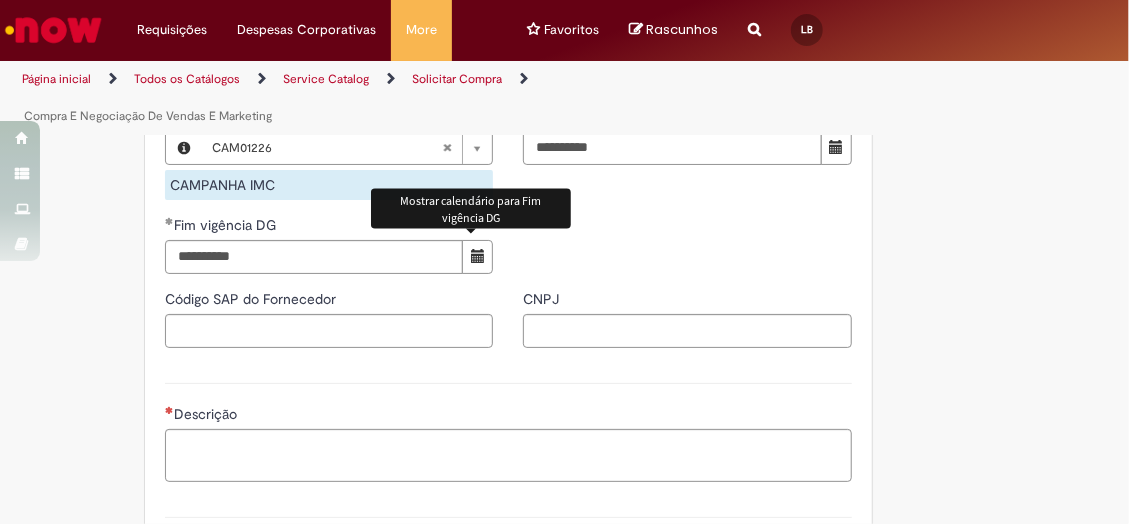 scroll, scrollTop: 1610, scrollLeft: 0, axis: vertical 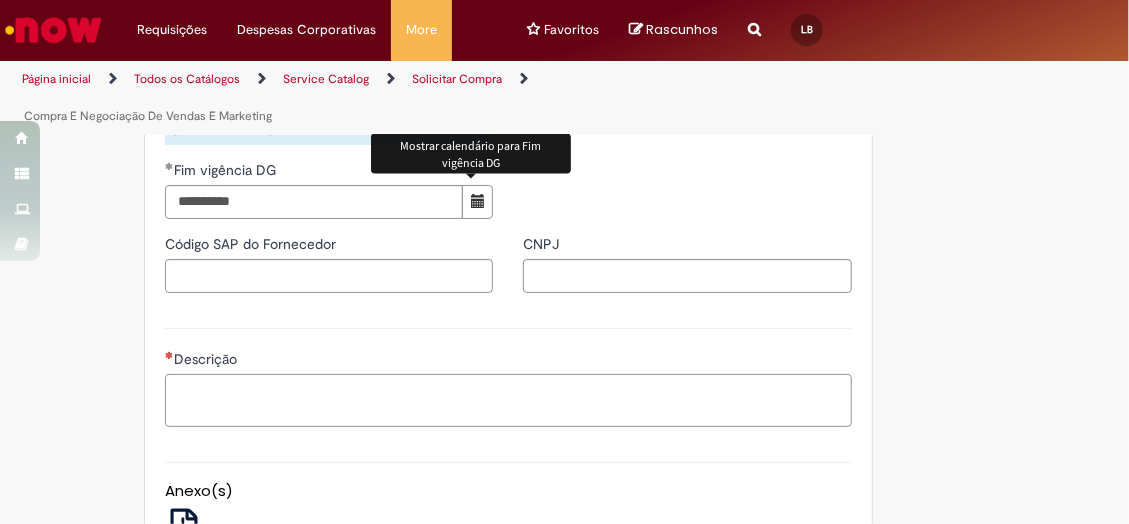 click on "Descrição" at bounding box center (508, 400) 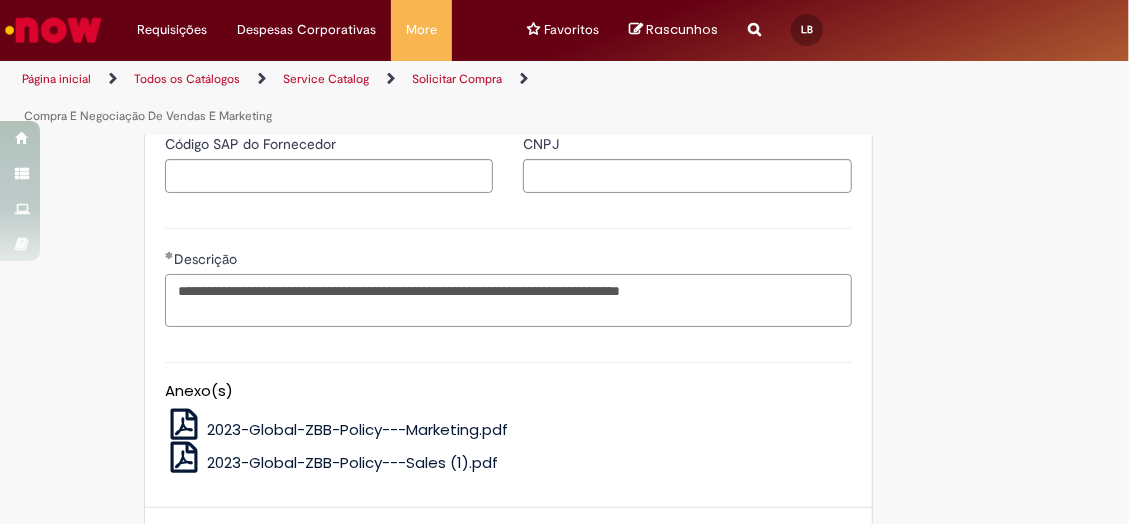 scroll, scrollTop: 1874, scrollLeft: 0, axis: vertical 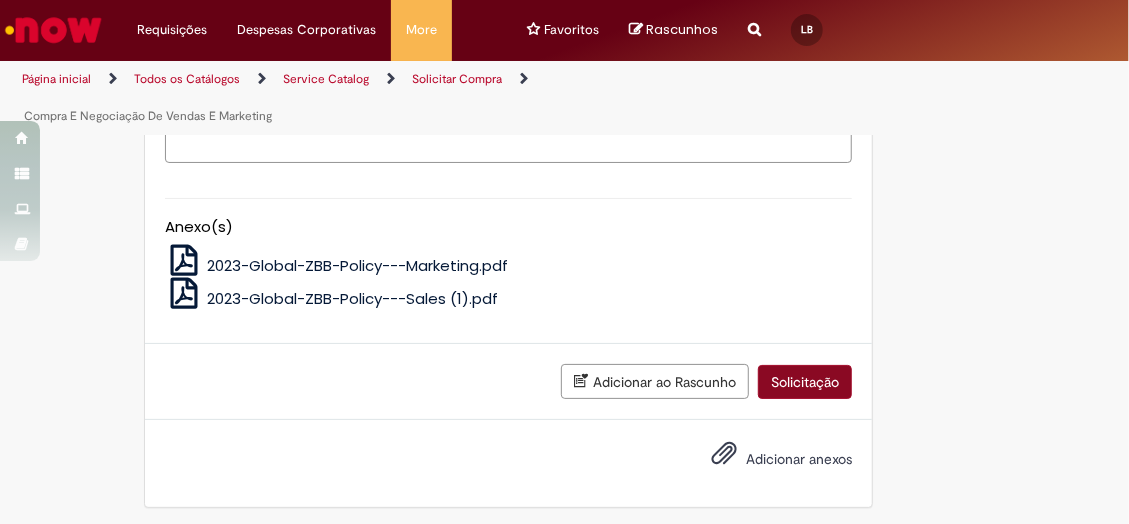 type on "**********" 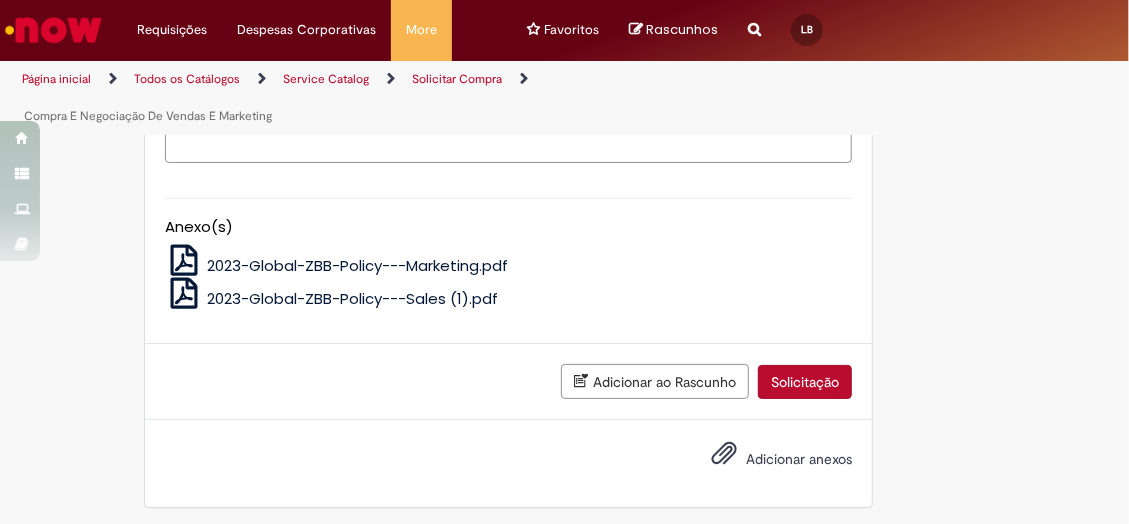 click on "Solicitação" at bounding box center (805, 382) 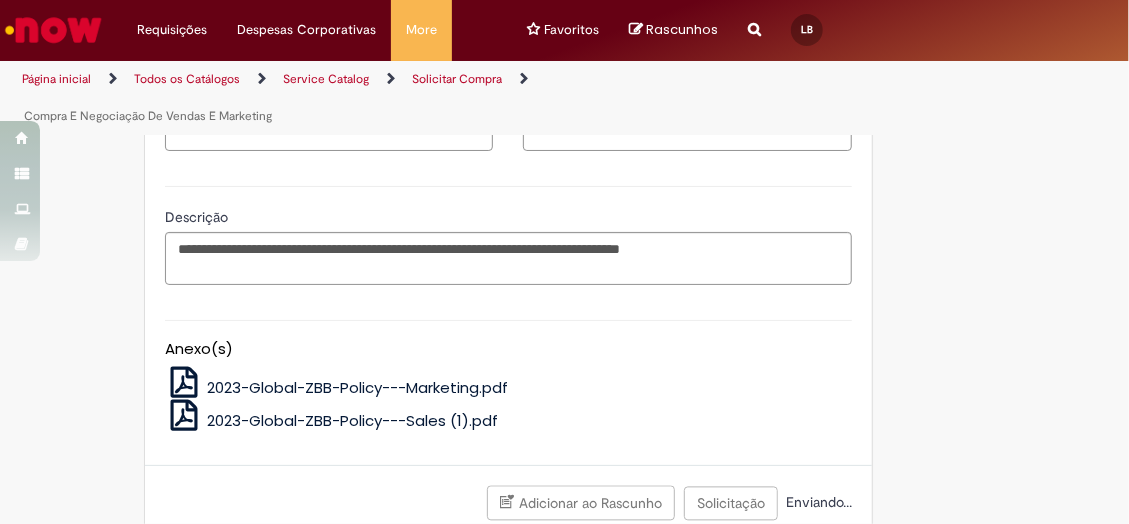 scroll, scrollTop: 1828, scrollLeft: 0, axis: vertical 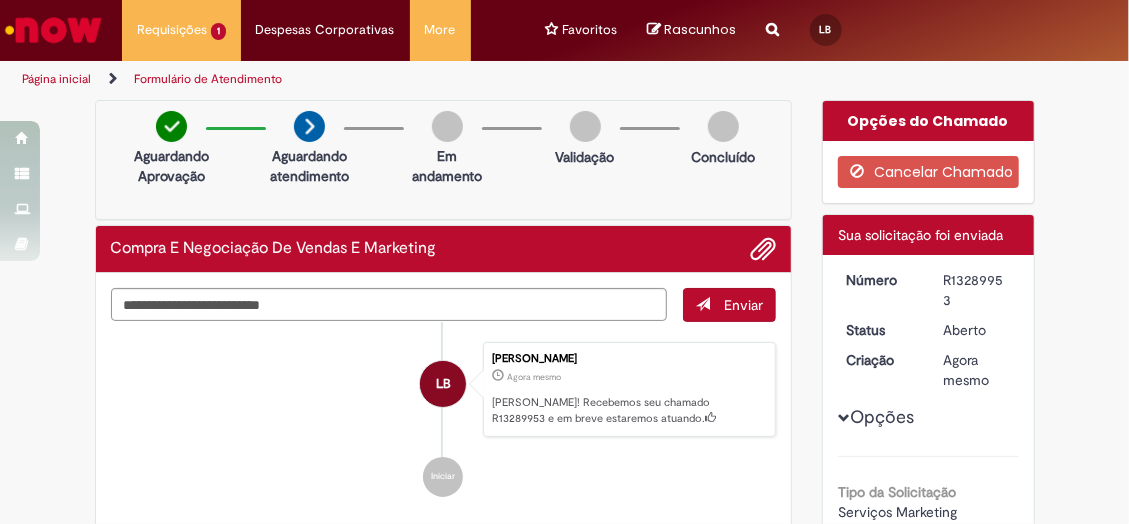 click on "Aguardando atendimento" at bounding box center (309, 166) 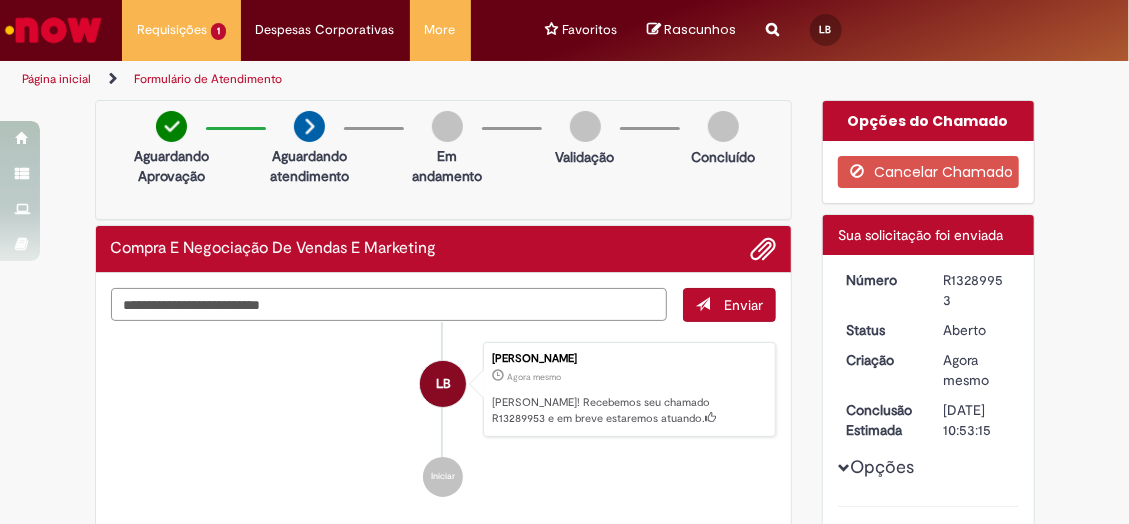 click at bounding box center [389, 304] 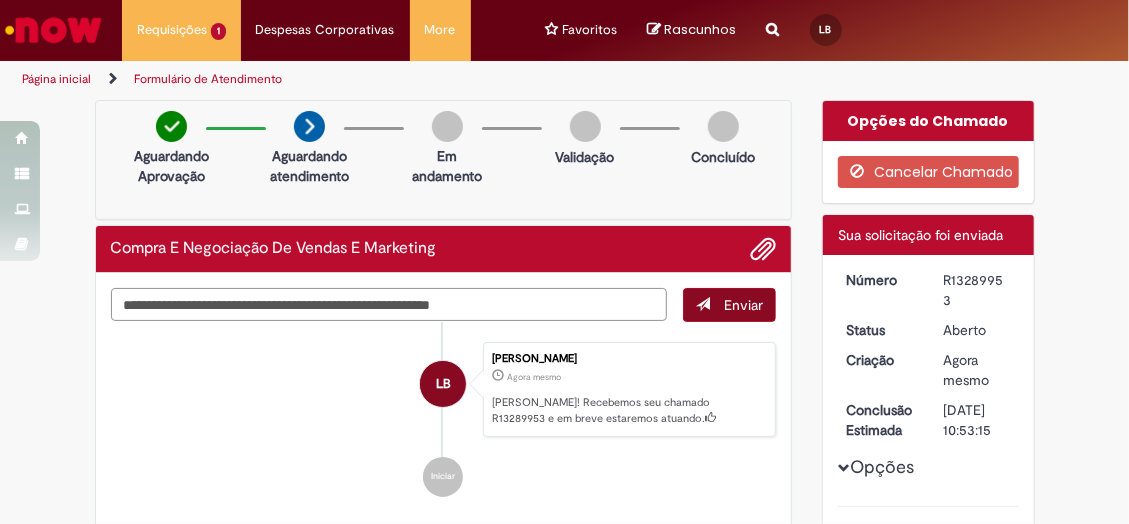 type on "**********" 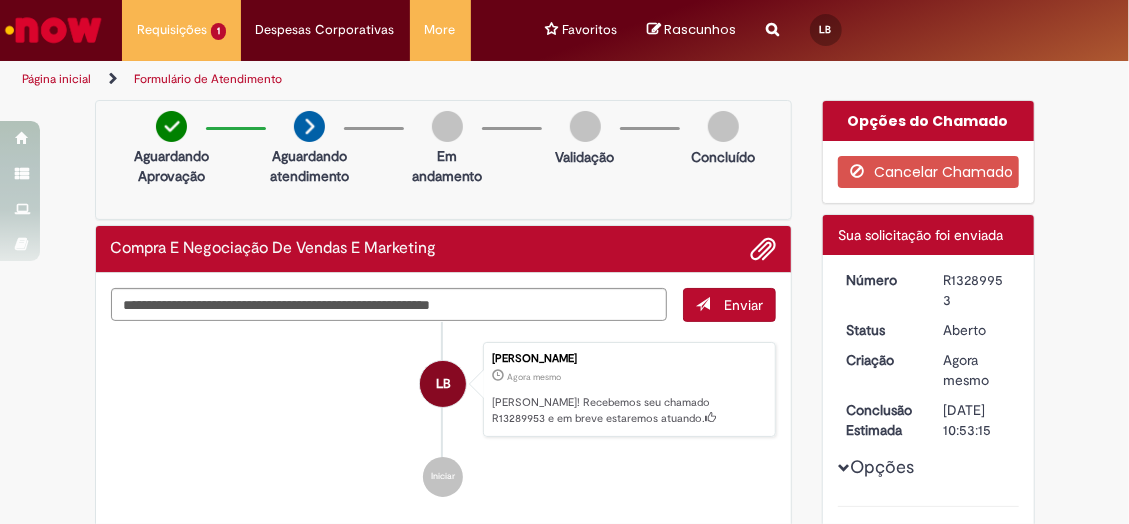 click on "Enviar" at bounding box center (729, 305) 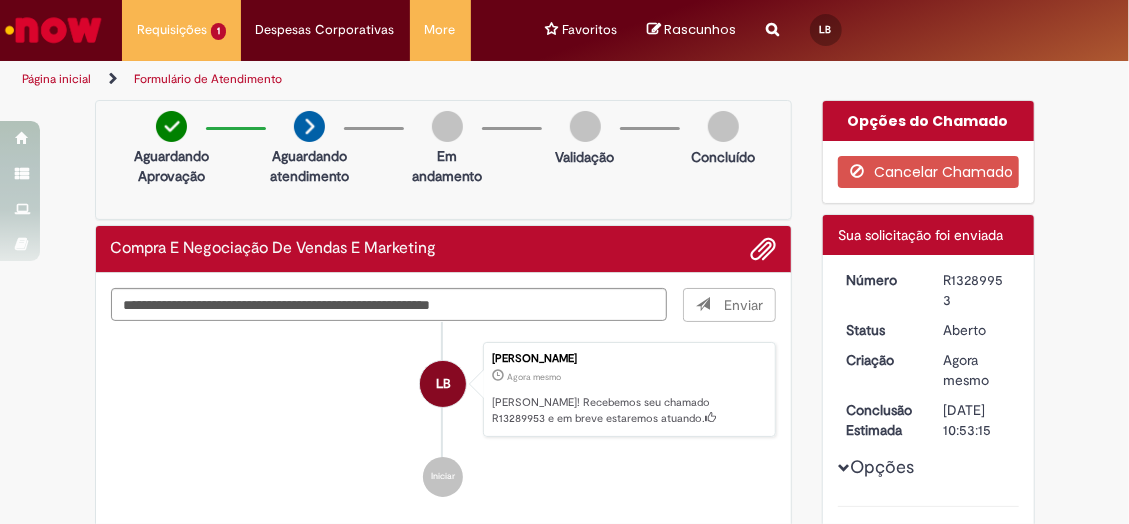 type 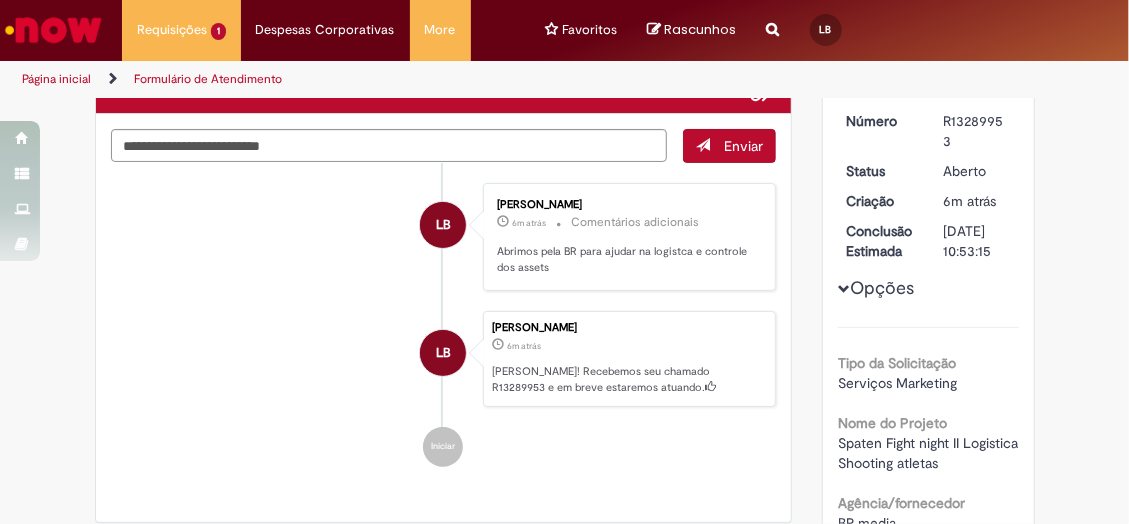 scroll, scrollTop: 157, scrollLeft: 0, axis: vertical 